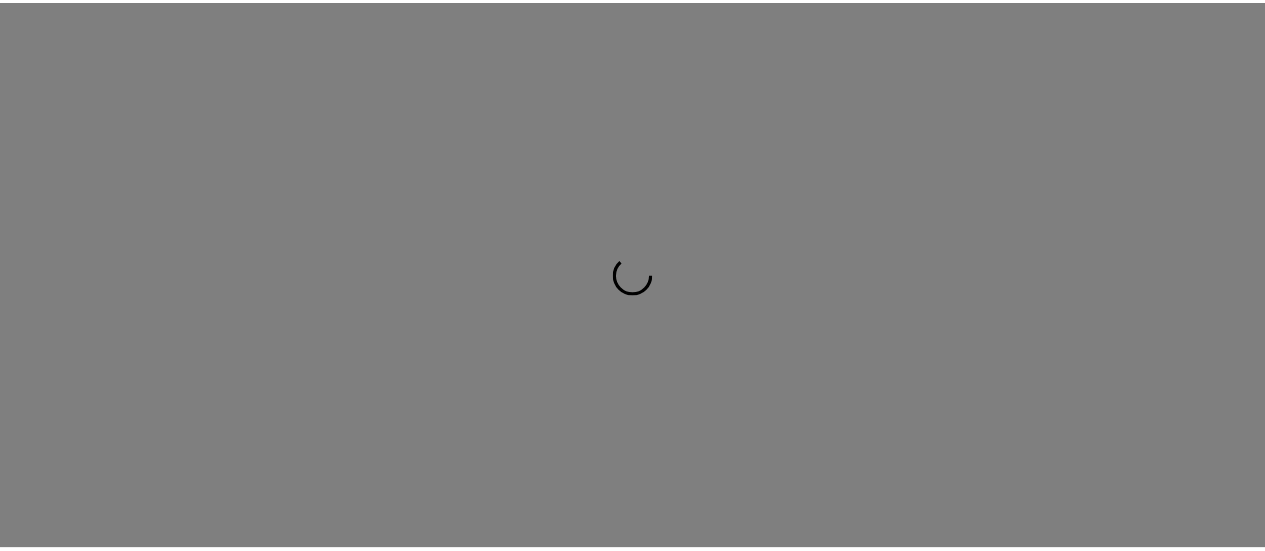 scroll, scrollTop: 0, scrollLeft: 0, axis: both 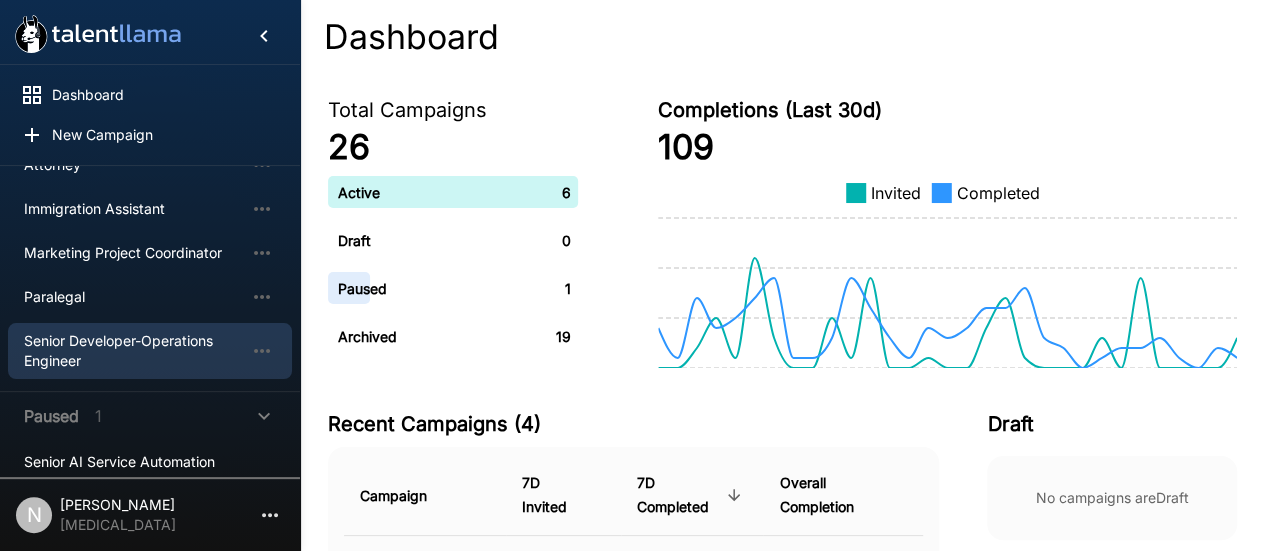 click on "Senior Developer-Operations Engineer" at bounding box center [134, 351] 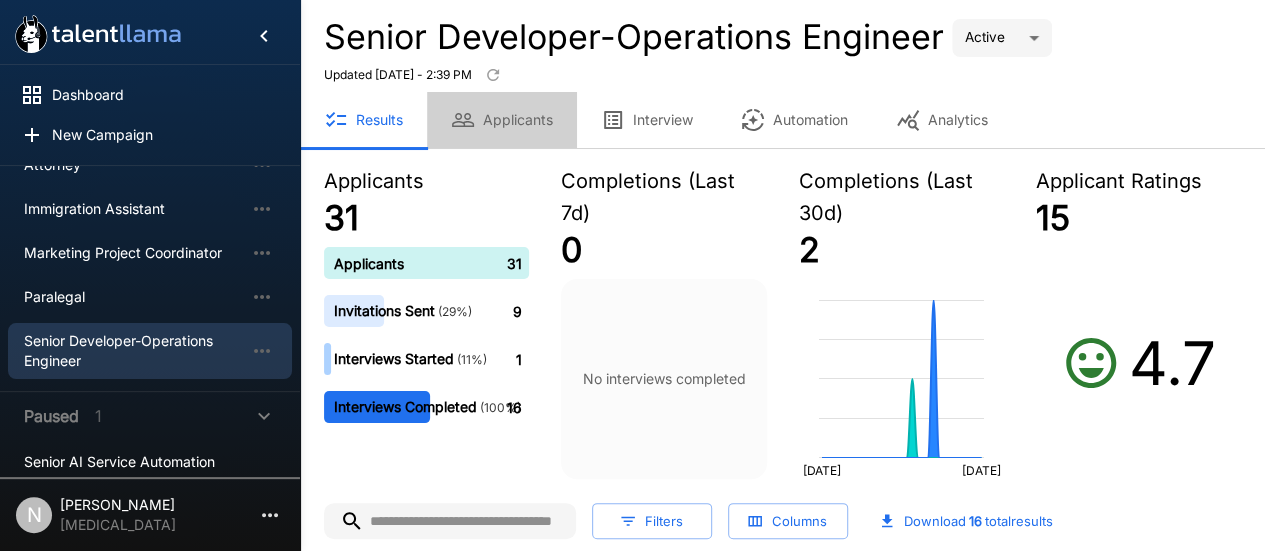 click on "Applicants" at bounding box center (502, 120) 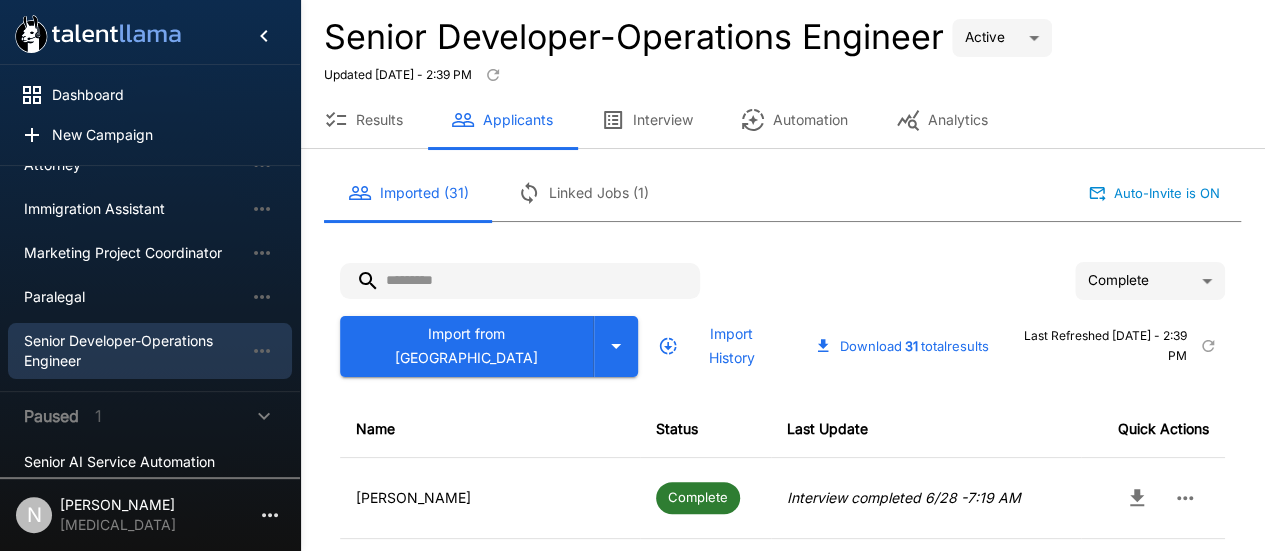 click at bounding box center (520, 281) 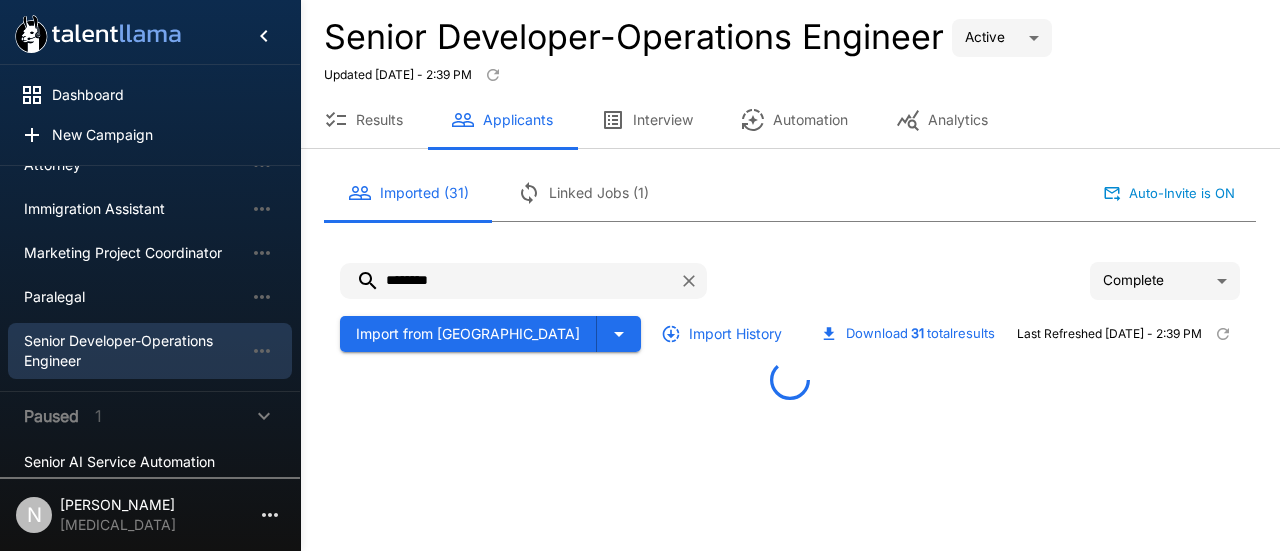 type on "********" 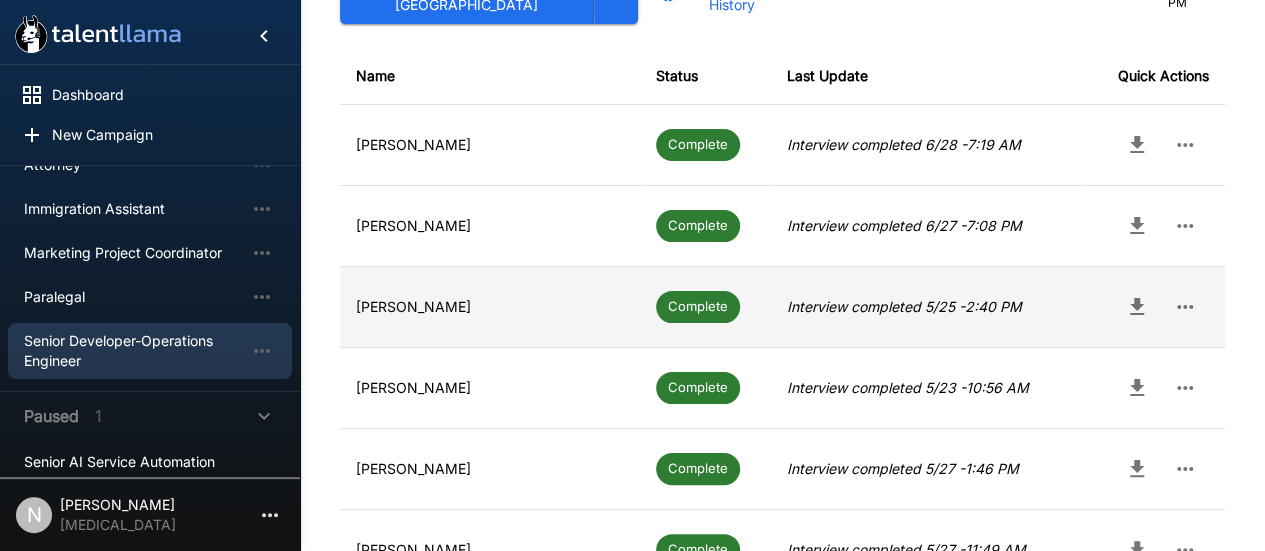 scroll, scrollTop: 354, scrollLeft: 0, axis: vertical 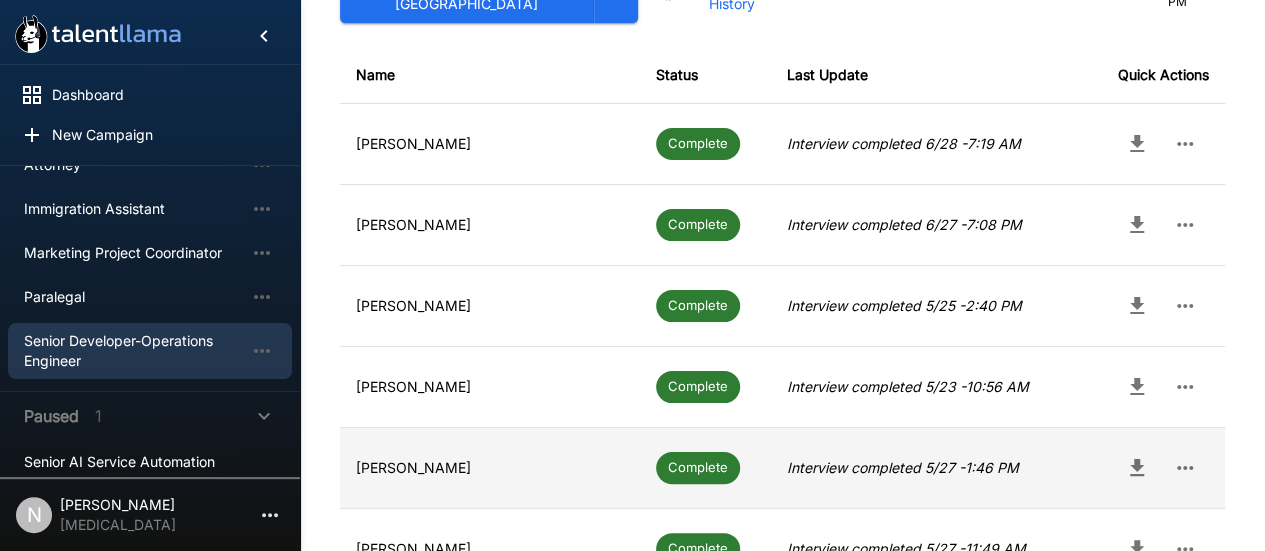 click on "[PERSON_NAME]" at bounding box center [490, 468] 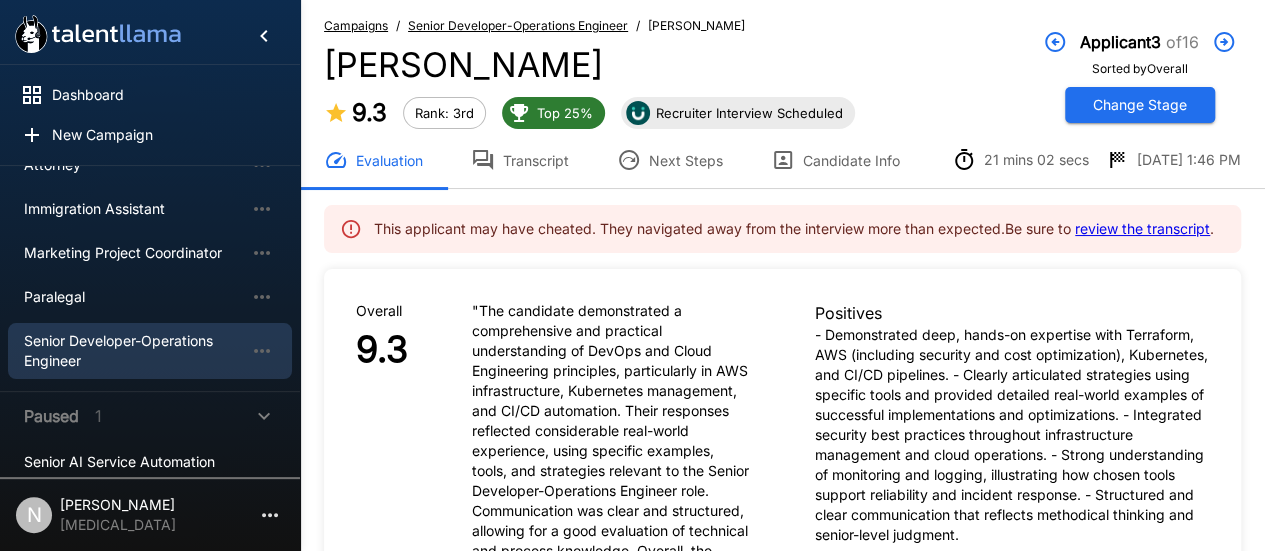 click on "Transcript" at bounding box center [520, 160] 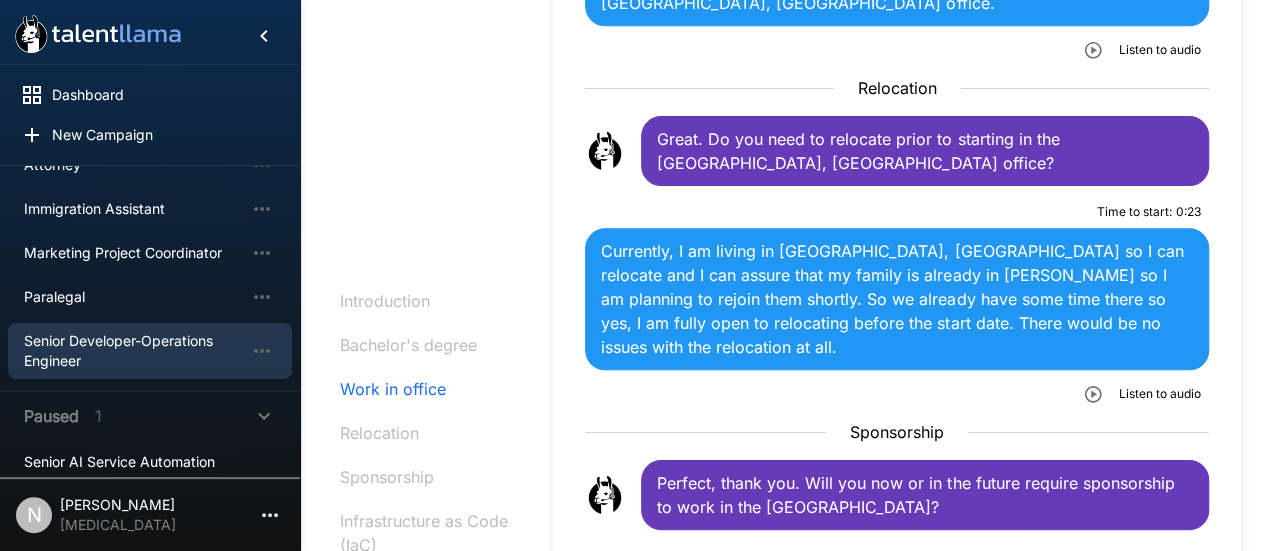 scroll, scrollTop: 1042, scrollLeft: 0, axis: vertical 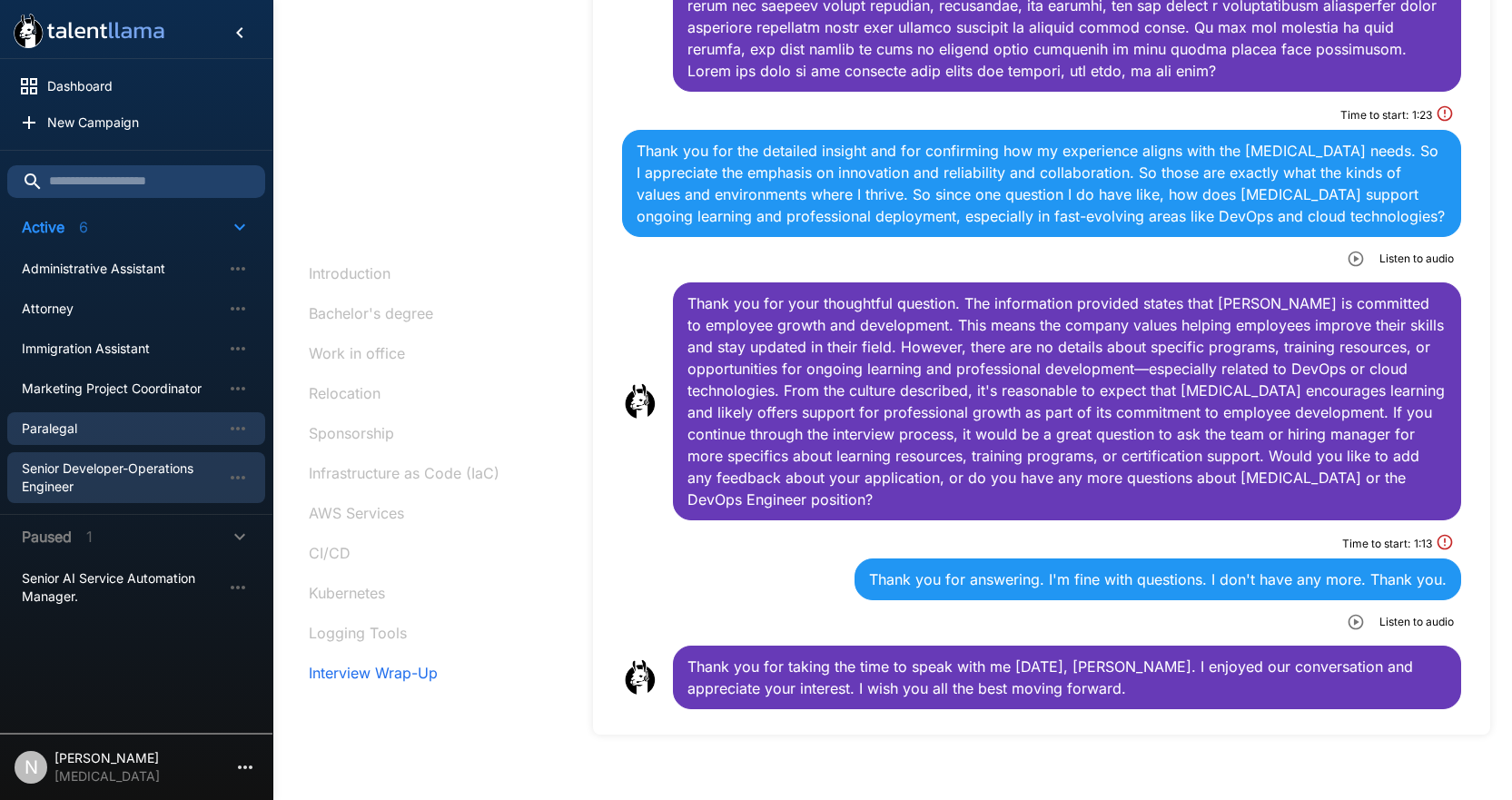 click on "Paralegal" at bounding box center (122, 429) 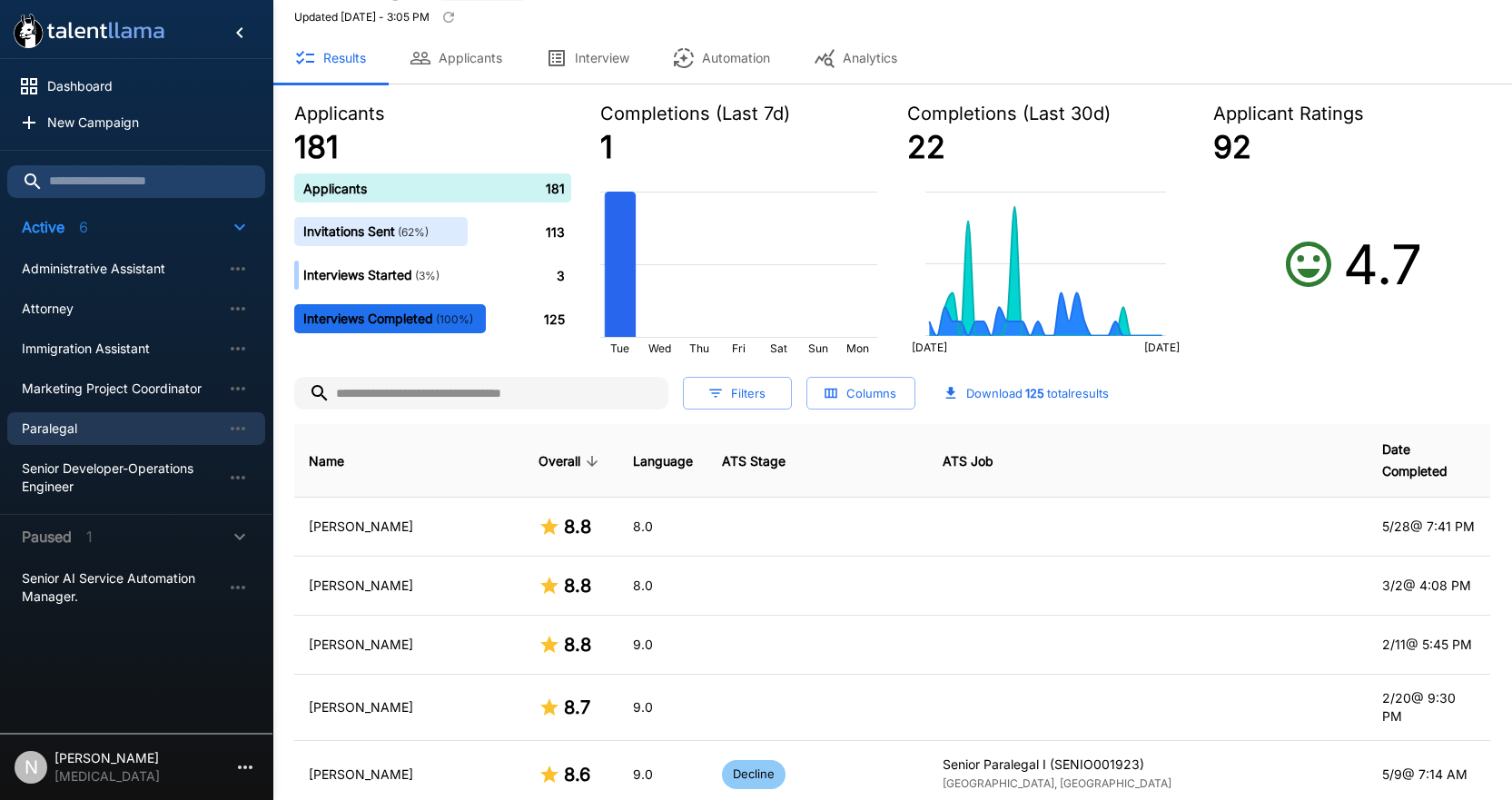 scroll, scrollTop: 0, scrollLeft: 0, axis: both 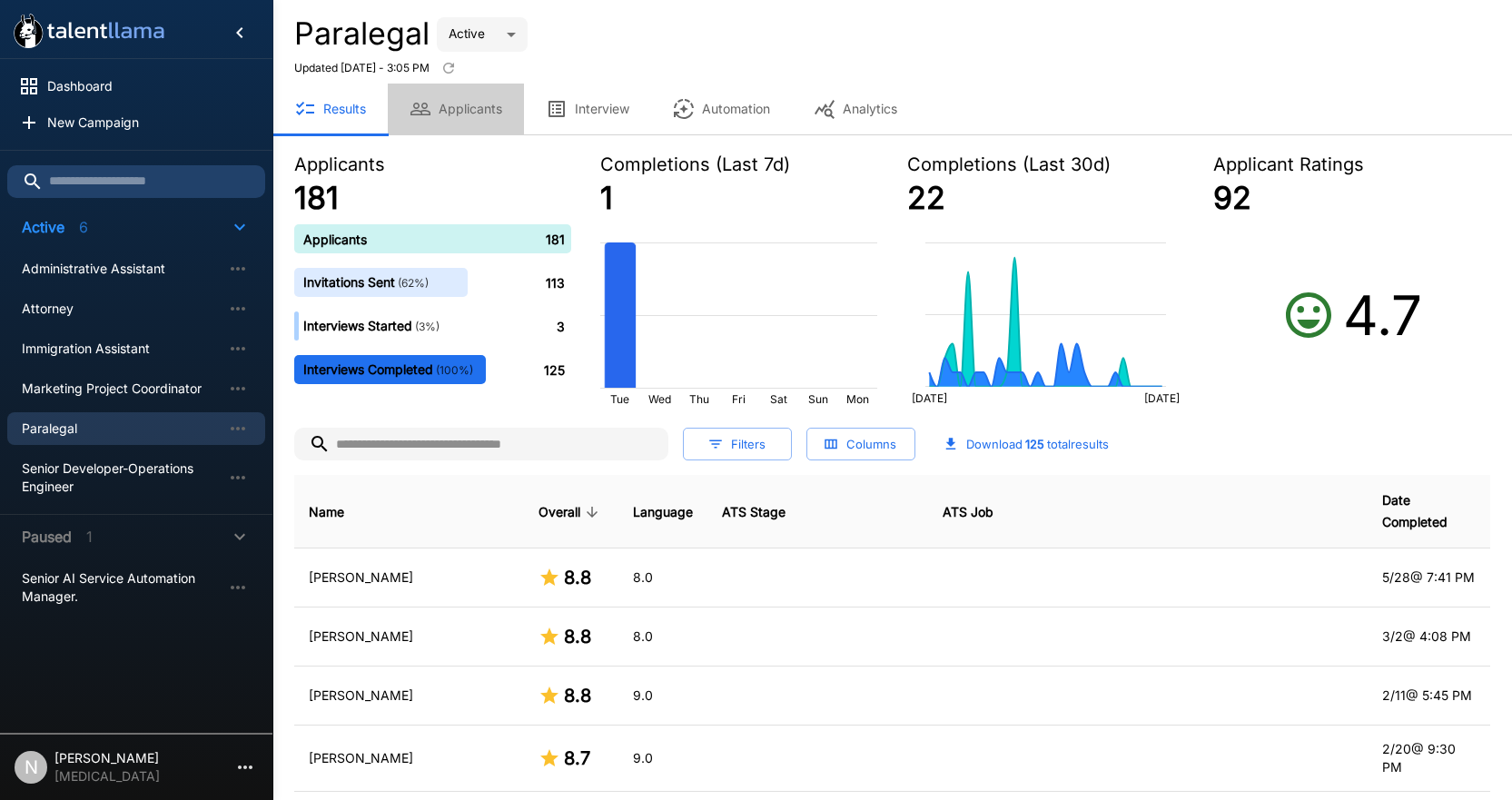 click on "Applicants" at bounding box center (456, 109) 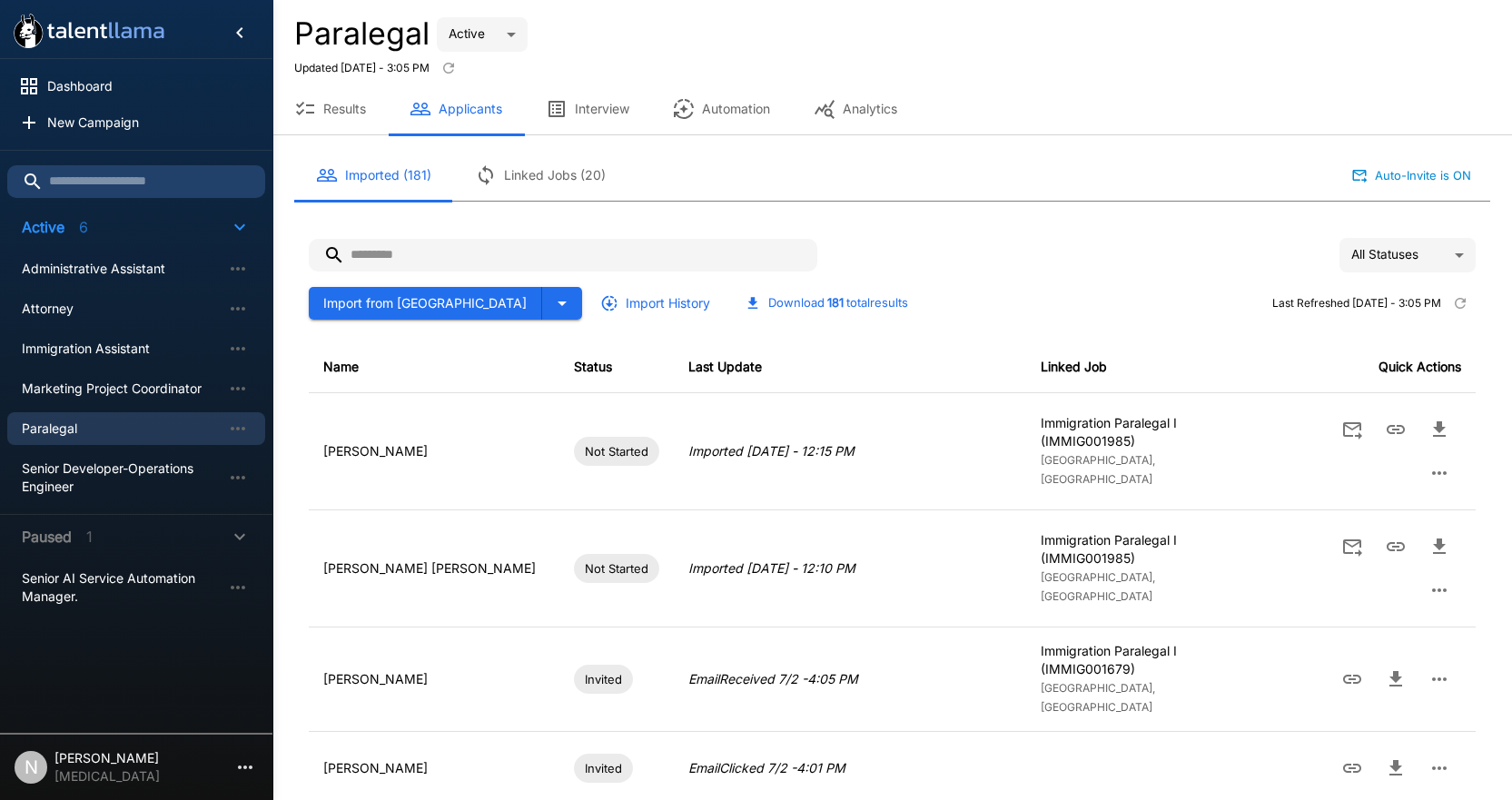 click at bounding box center [563, 255] 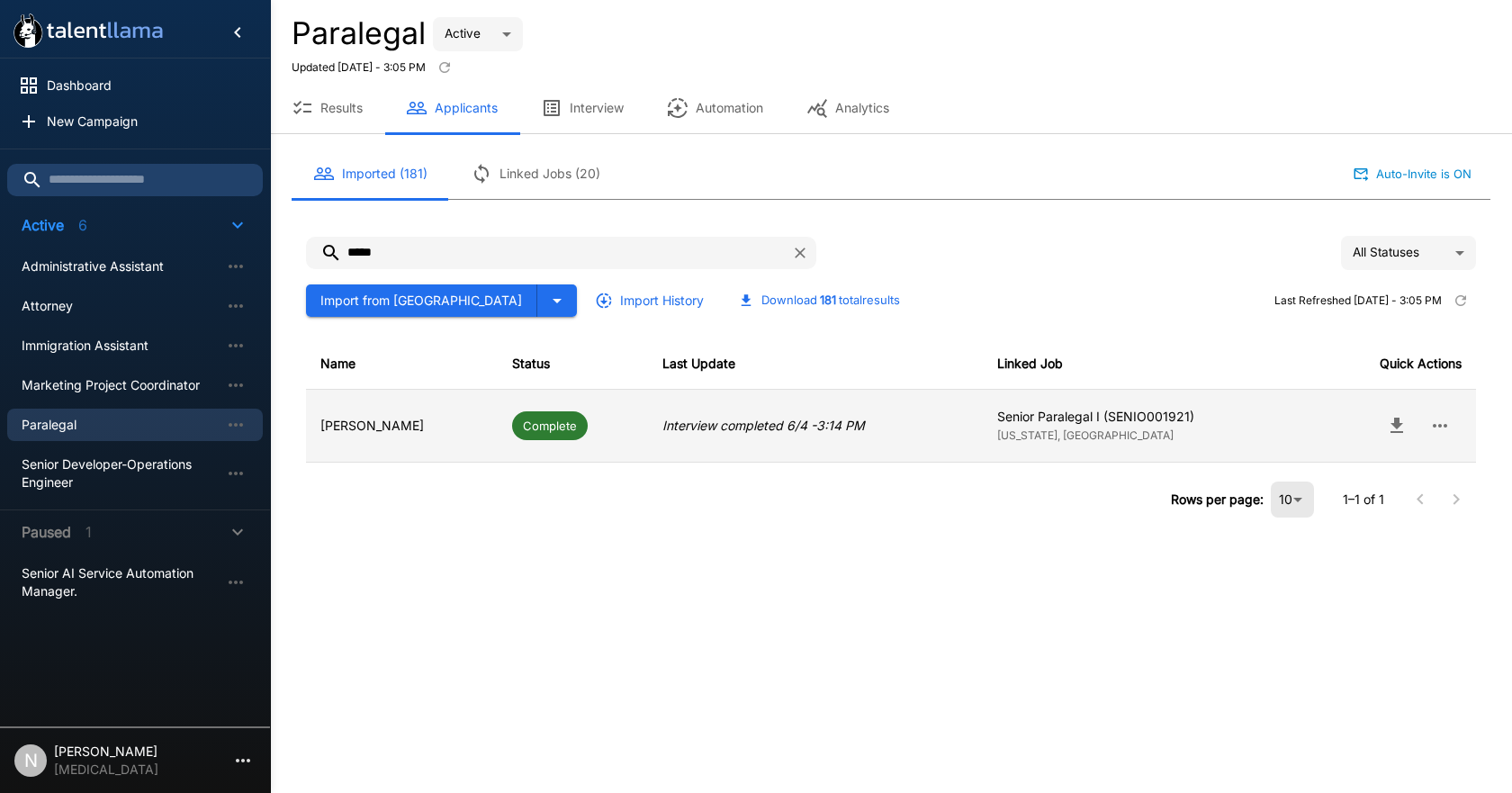 type on "*****" 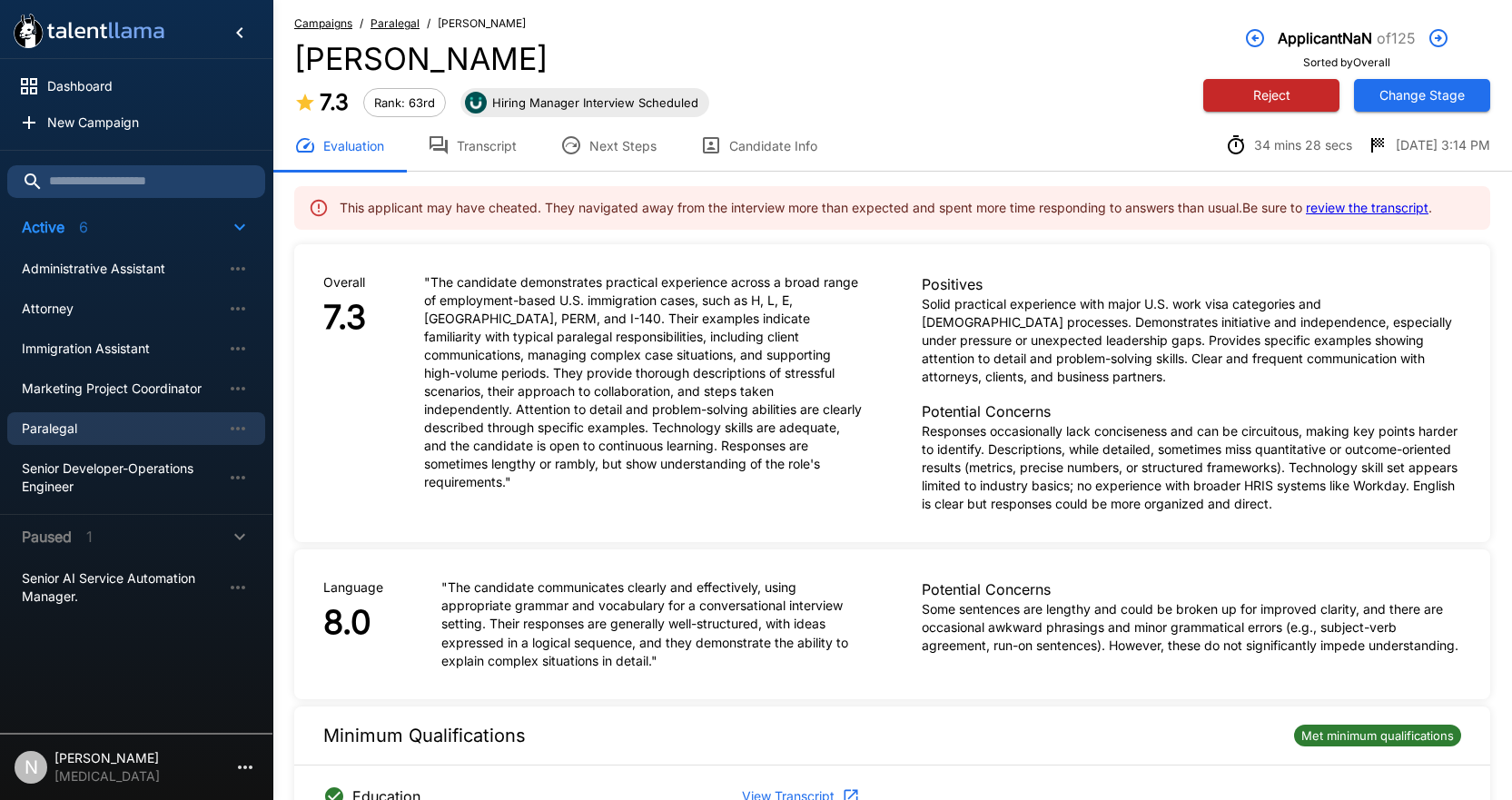 click on "Transcript" at bounding box center [472, 145] 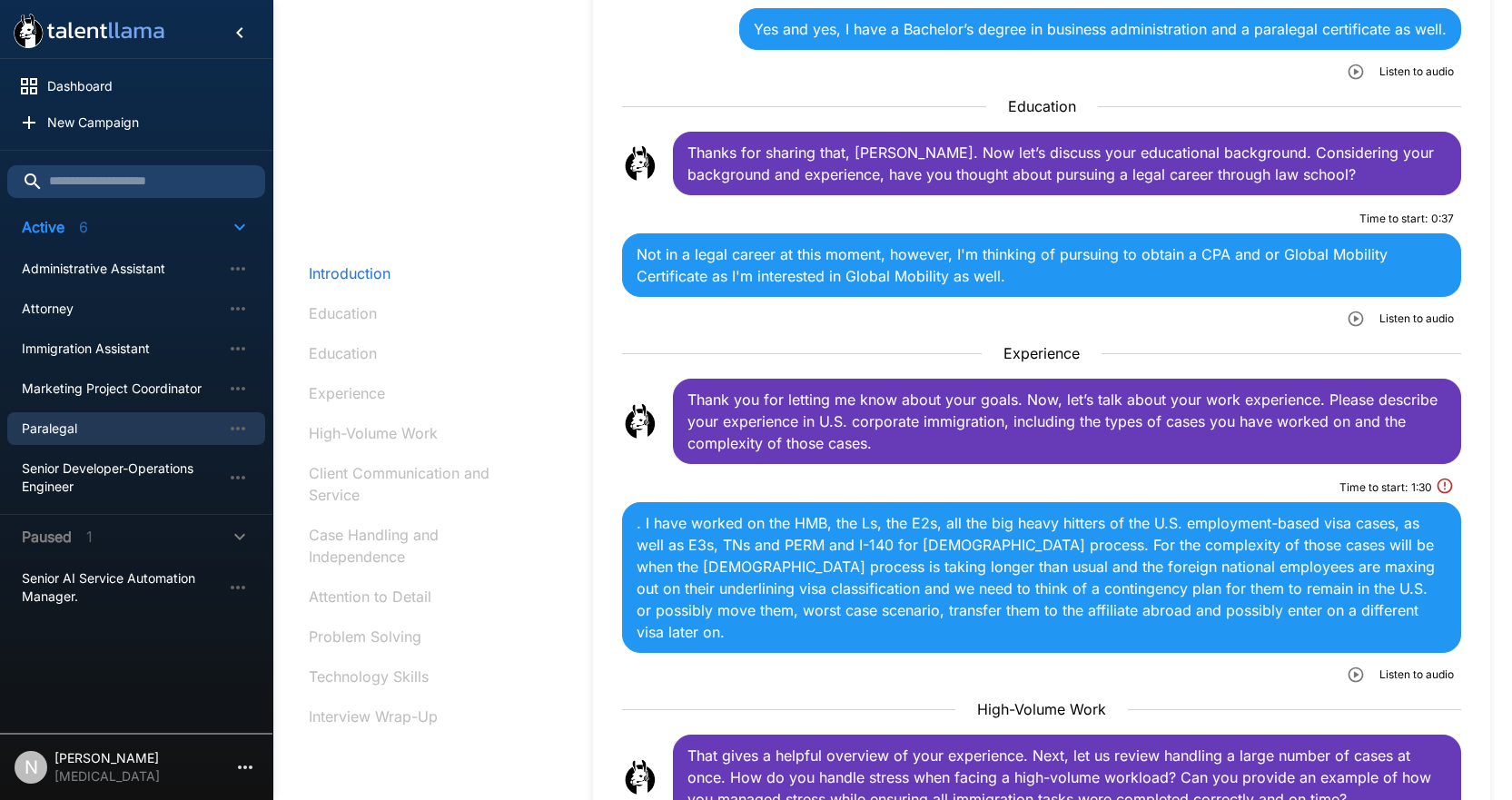 scroll, scrollTop: 636, scrollLeft: 0, axis: vertical 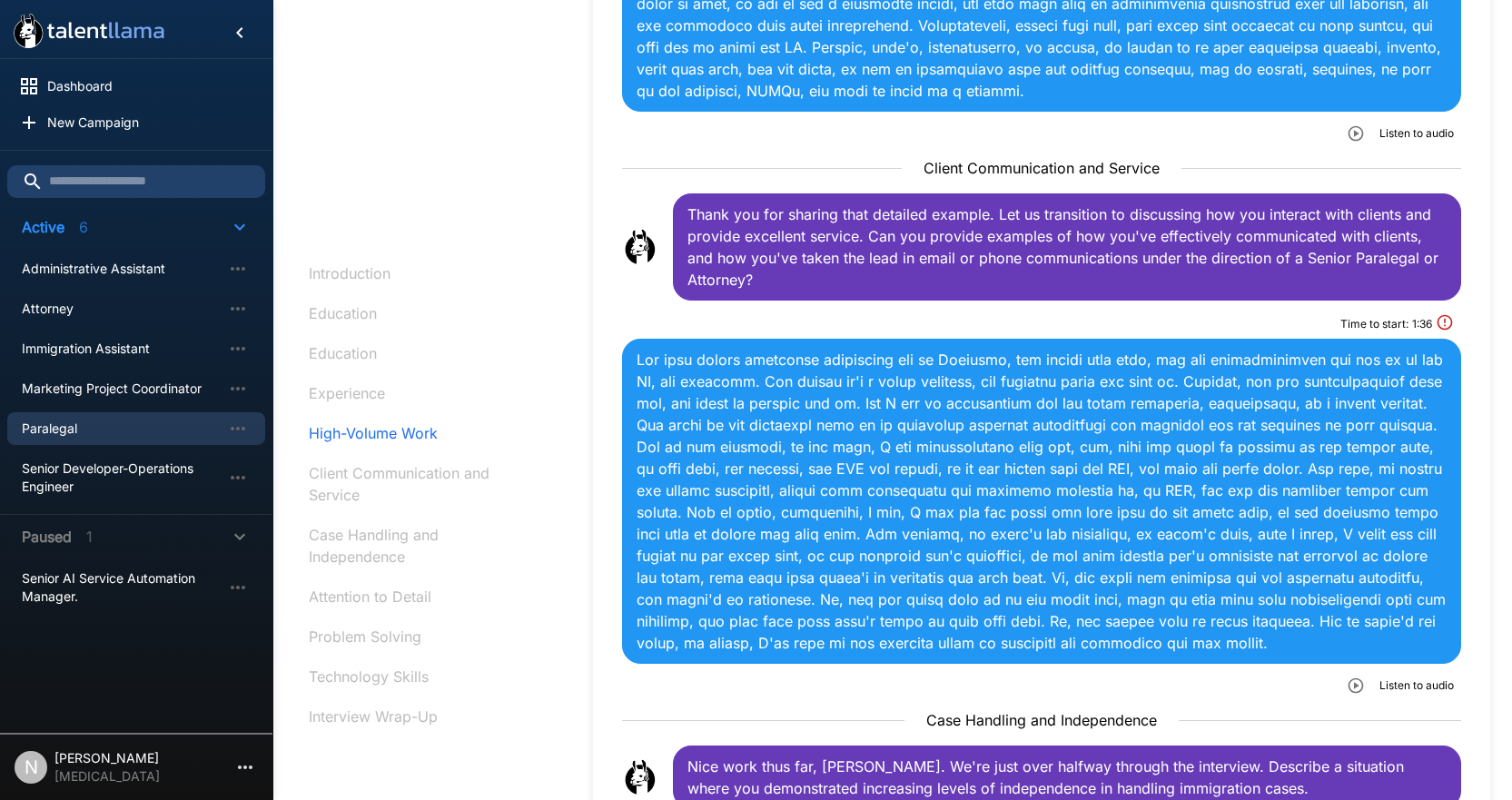 drag, startPoint x: 717, startPoint y: 541, endPoint x: 776, endPoint y: 535, distance: 59.3043 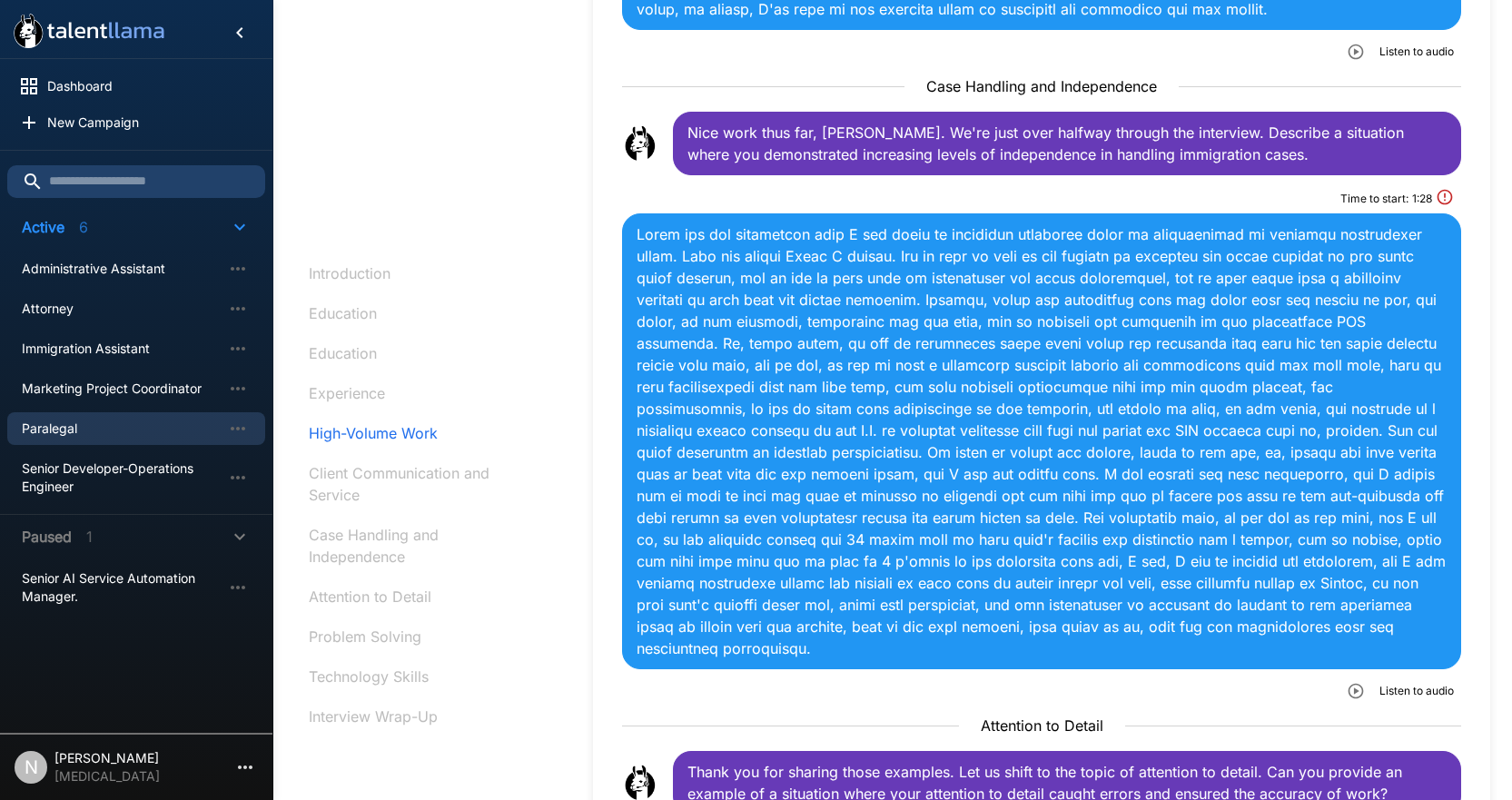 scroll, scrollTop: 2470, scrollLeft: 0, axis: vertical 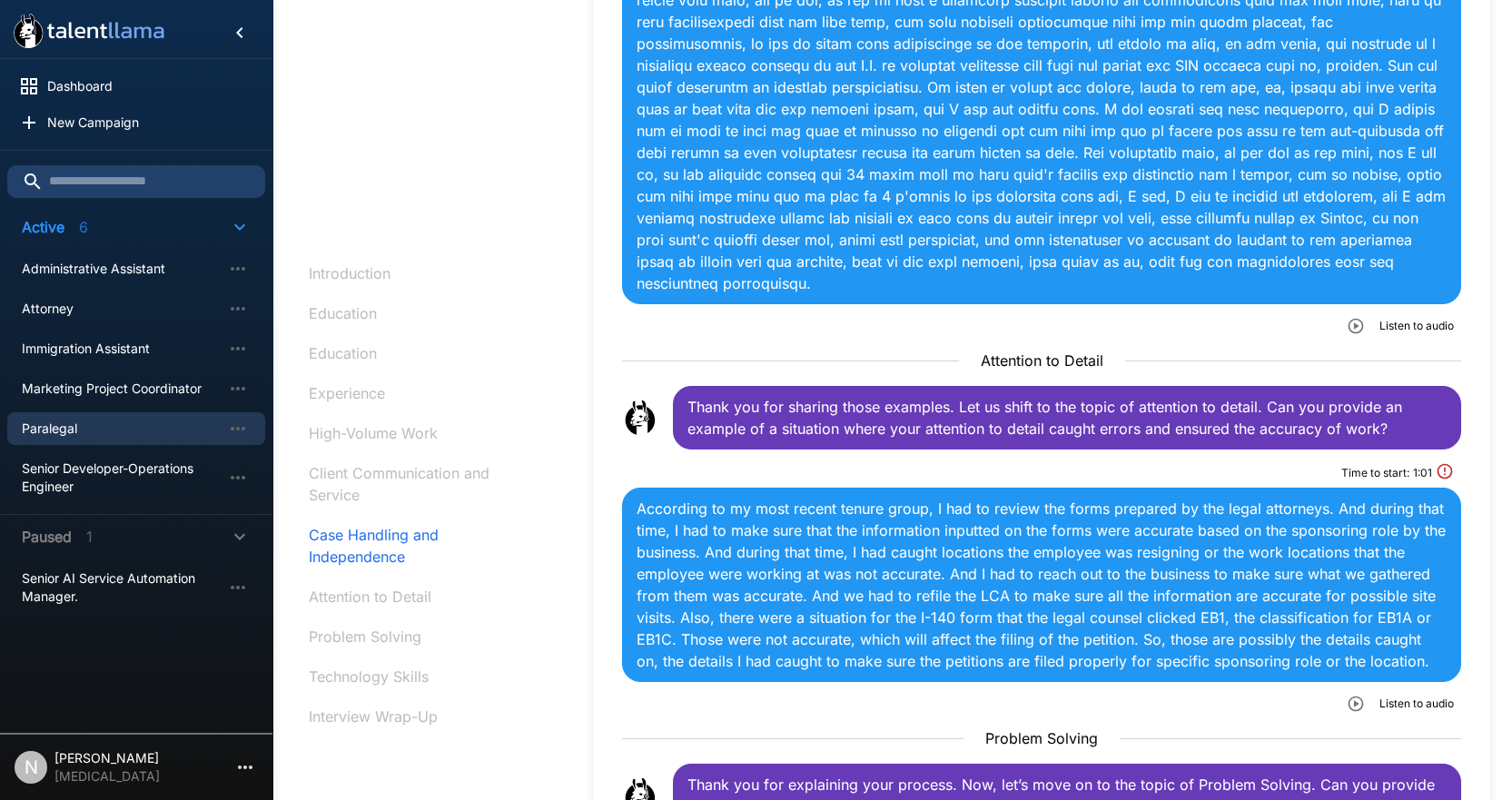 click on "According to my most recent tenure group, I had to review the forms prepared by the legal attorneys. And during that time, I had to make sure that the information inputted on the forms were accurate based on the sponsoring role by the business. And during that time, I had caught locations the employee was resigning or the work locations that the employee were working at was not accurate. And I had to reach out to the business to make sure what we gathered from them was accurate. And we had to refile the LCA to make sure all the information are accurate for possible site visits. Also, there were a situation for the I-140 form that the legal counsel clicked EB1, the classification for EB1A or EB1C. Those were not accurate, which will affect the filing of the petition. So, those are possibly the details caught on, the details I had caught to make sure the petitions are filed properly for specific sponsoring role or the location." at bounding box center (1042, 585) 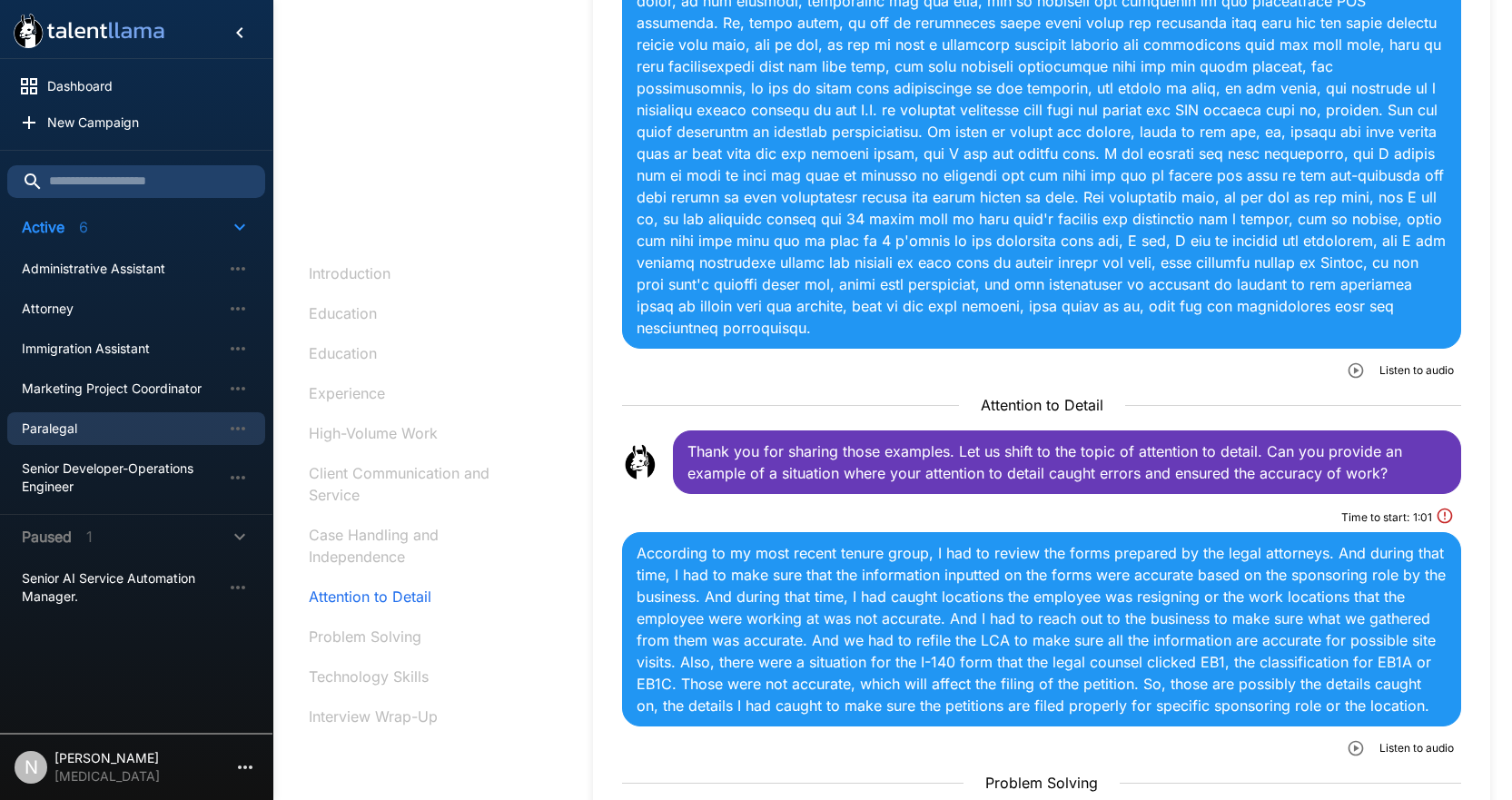 scroll, scrollTop: 2742, scrollLeft: 0, axis: vertical 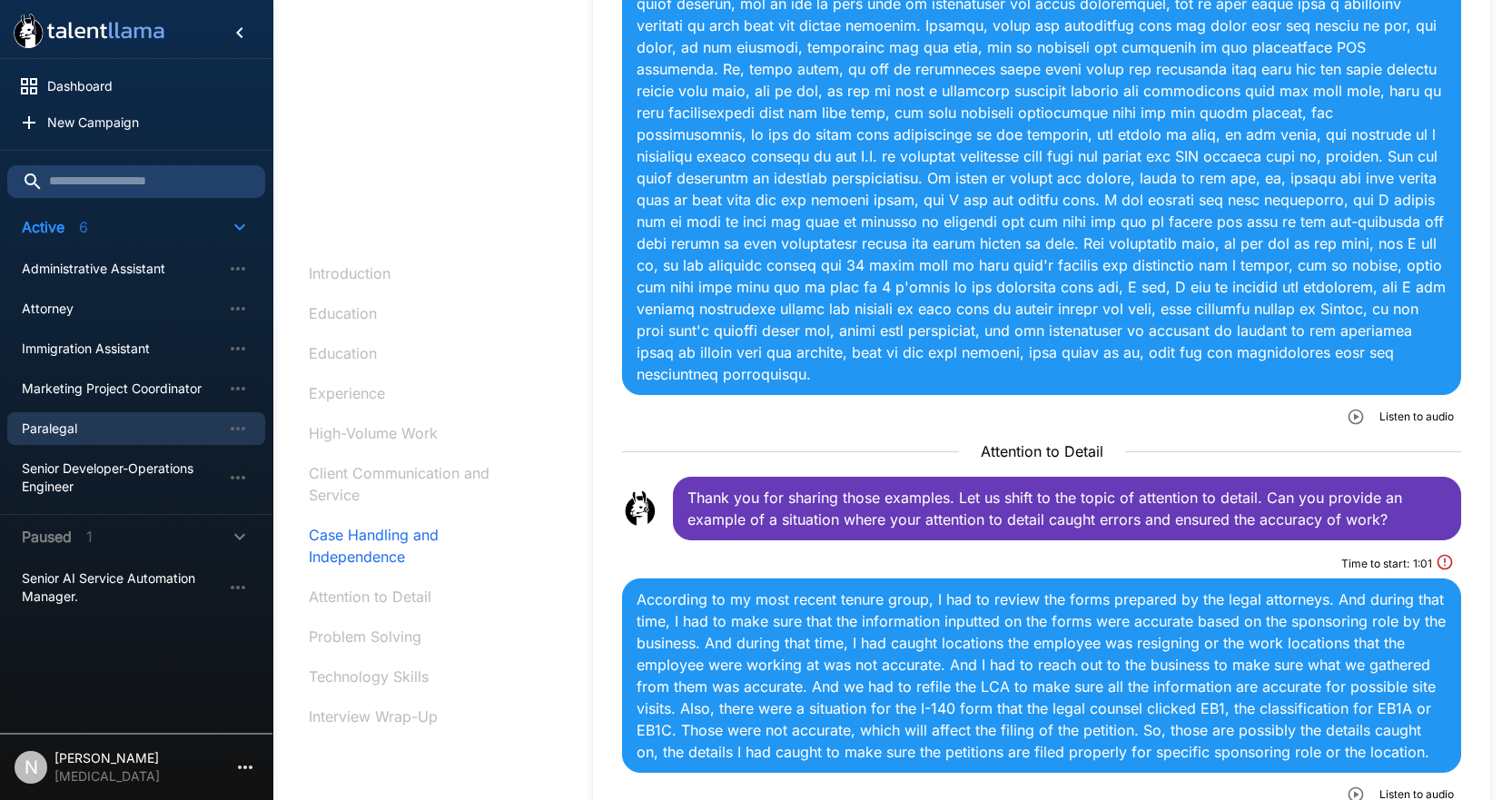 click at bounding box center [1042, 167] 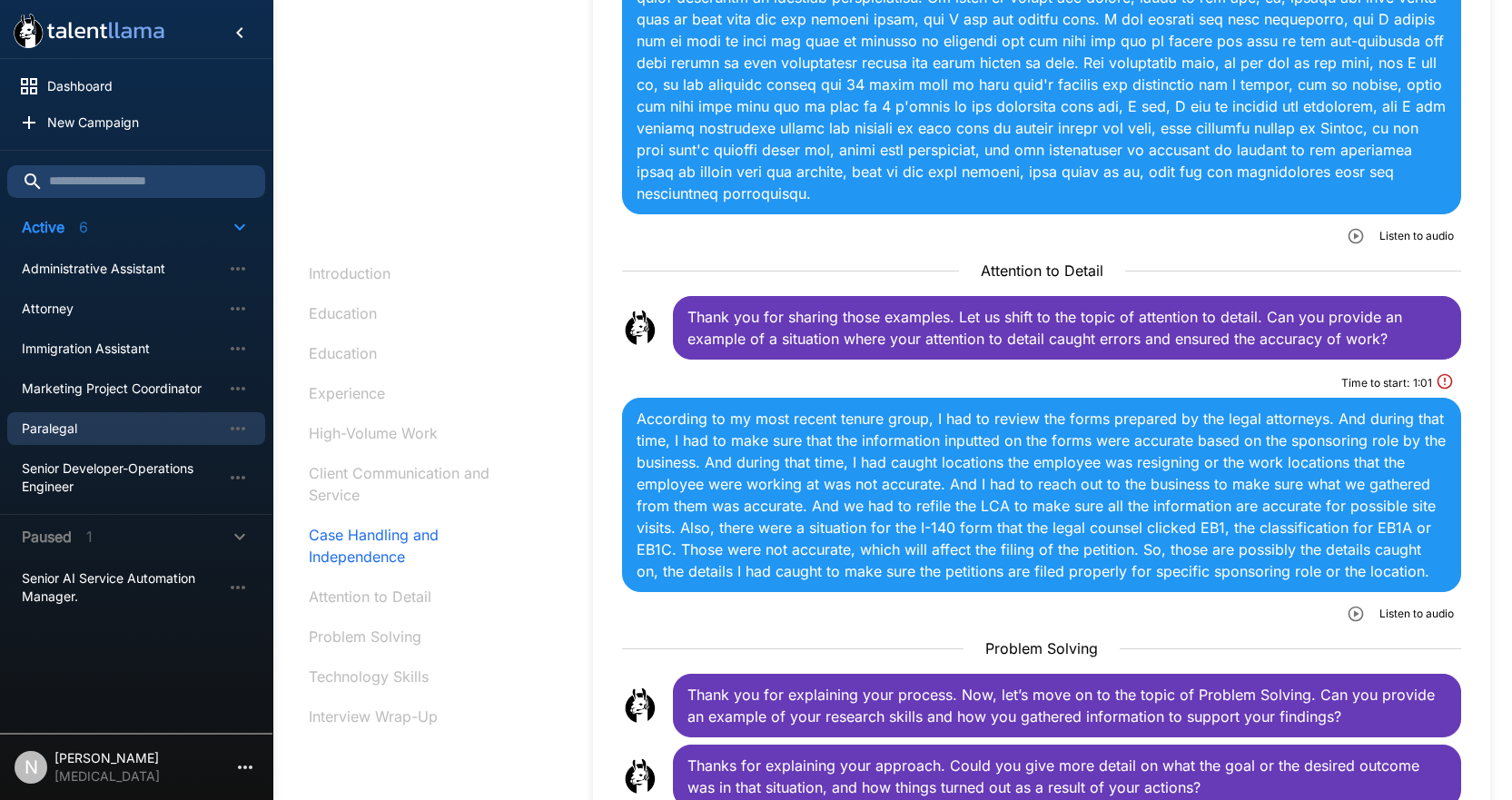 scroll, scrollTop: 2924, scrollLeft: 0, axis: vertical 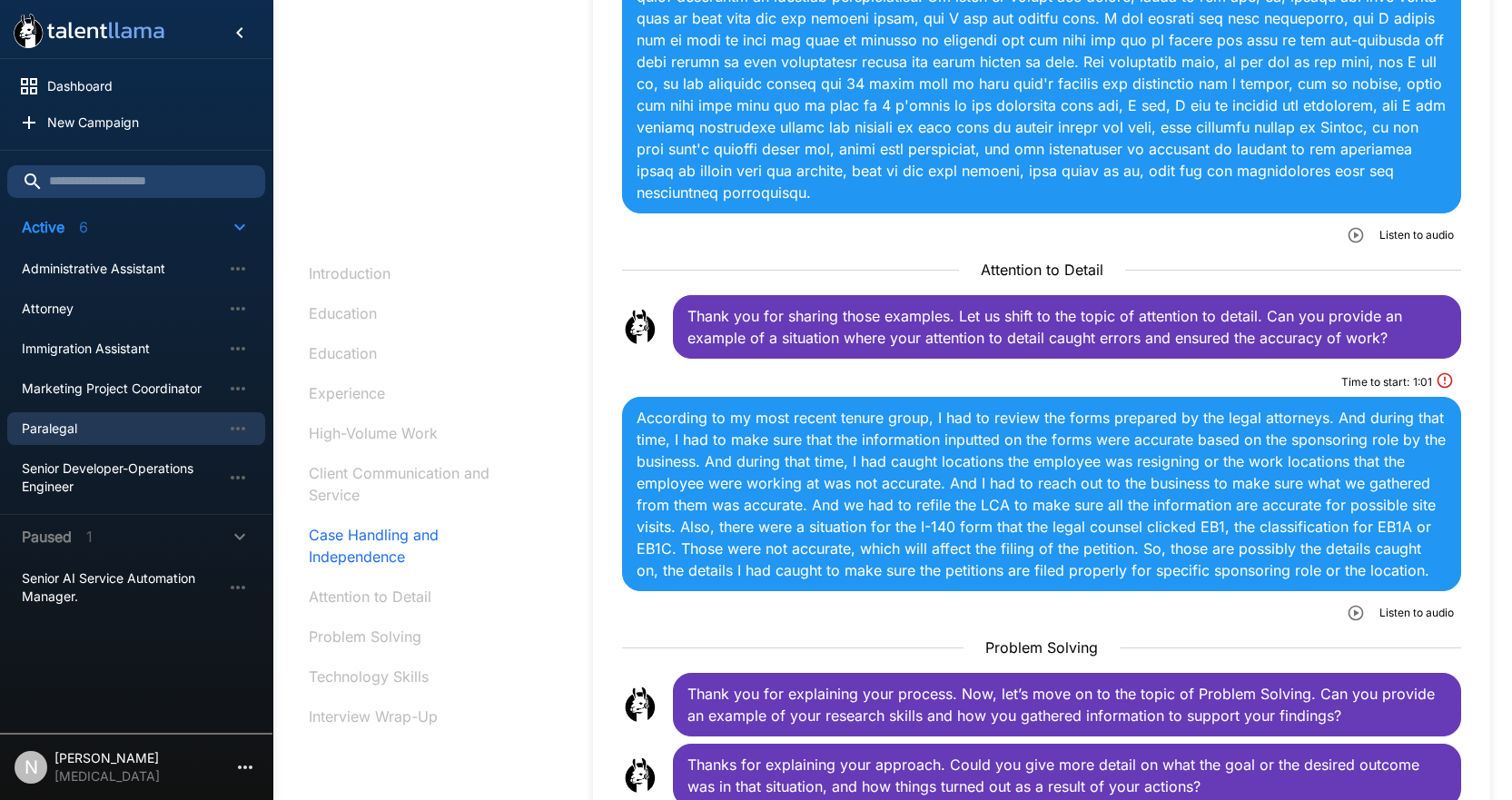 click at bounding box center (1042, -15) 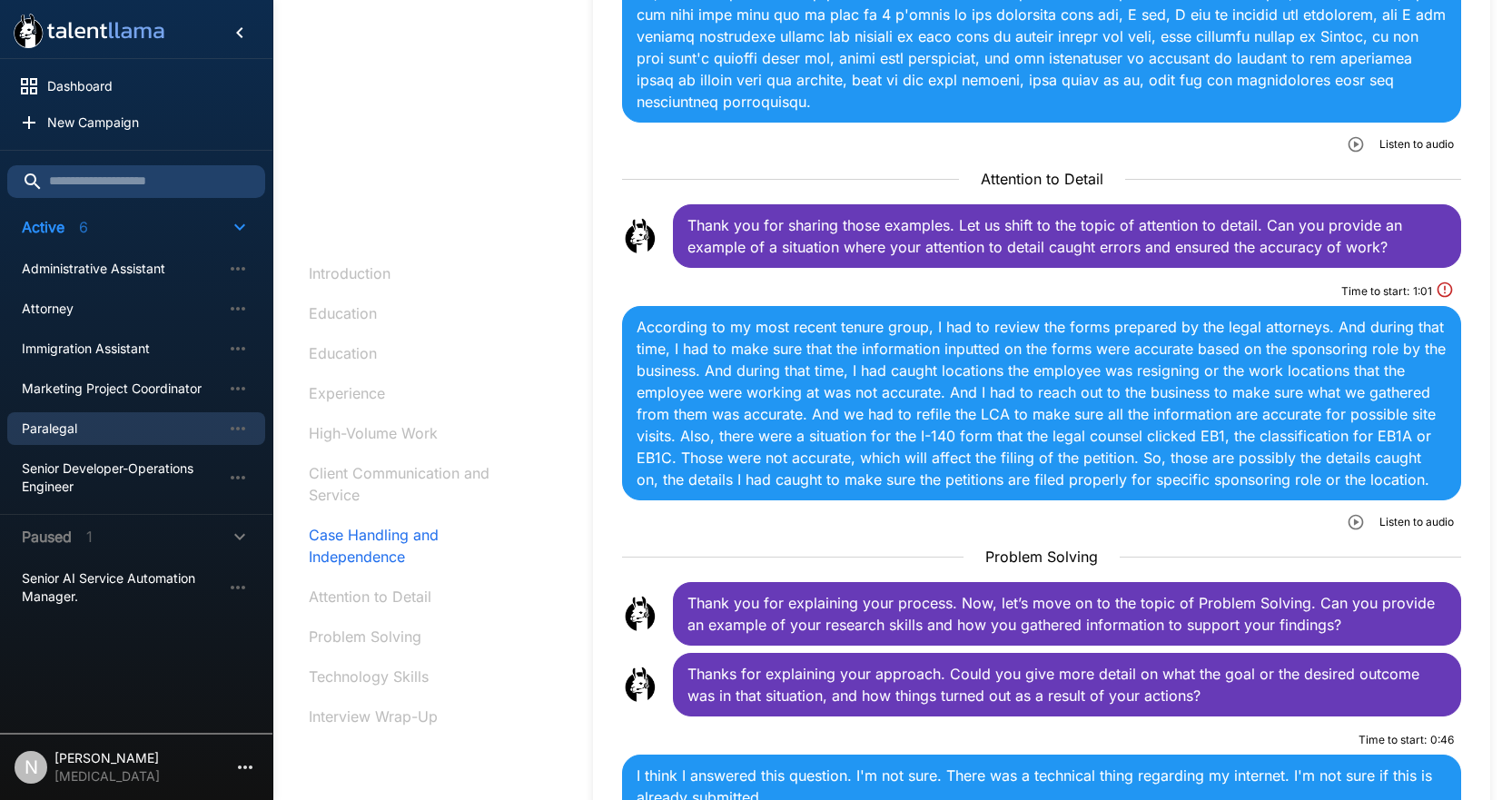 scroll, scrollTop: 3106, scrollLeft: 0, axis: vertical 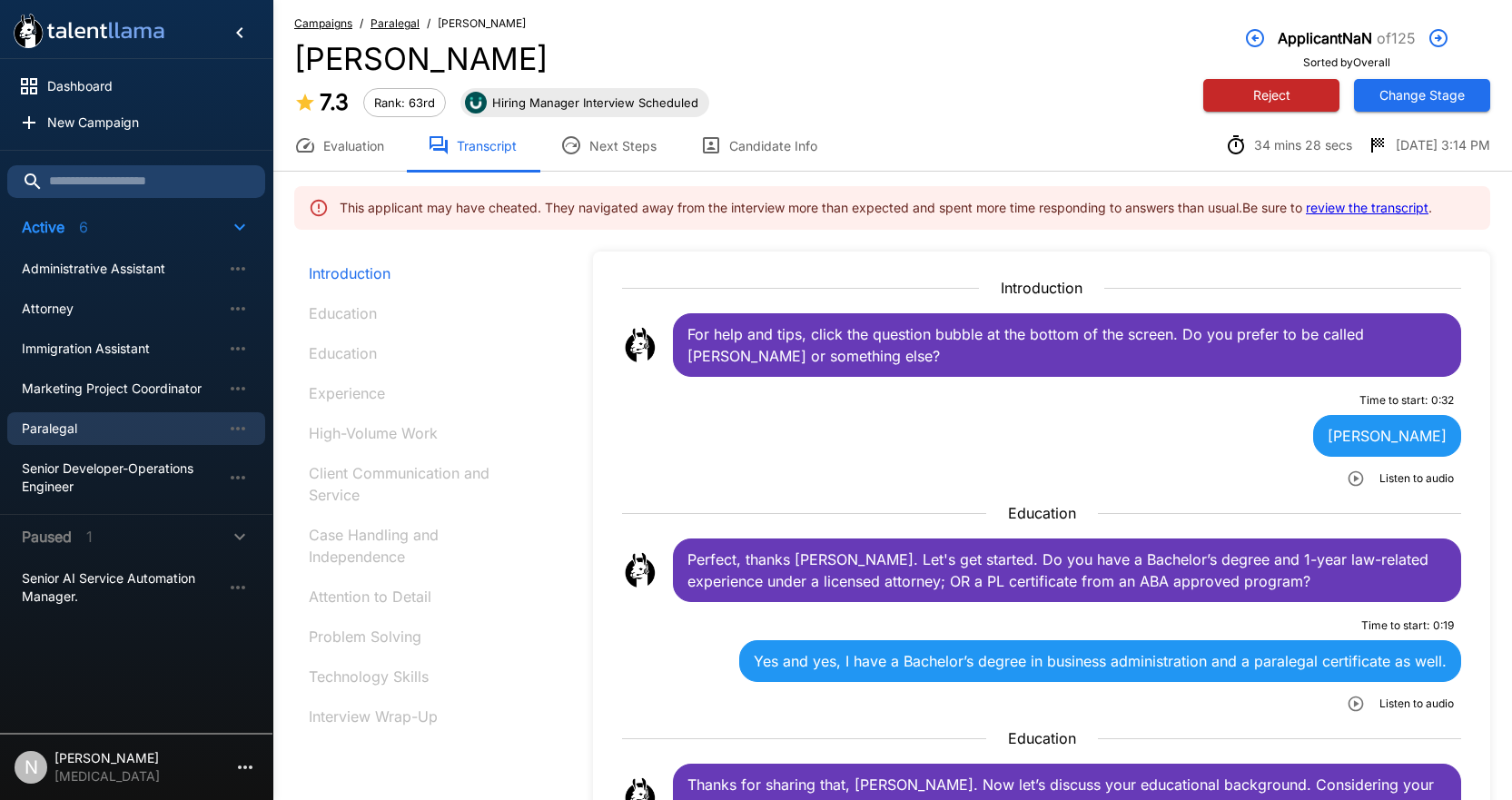 click on "Candidate Info" at bounding box center (758, 145) 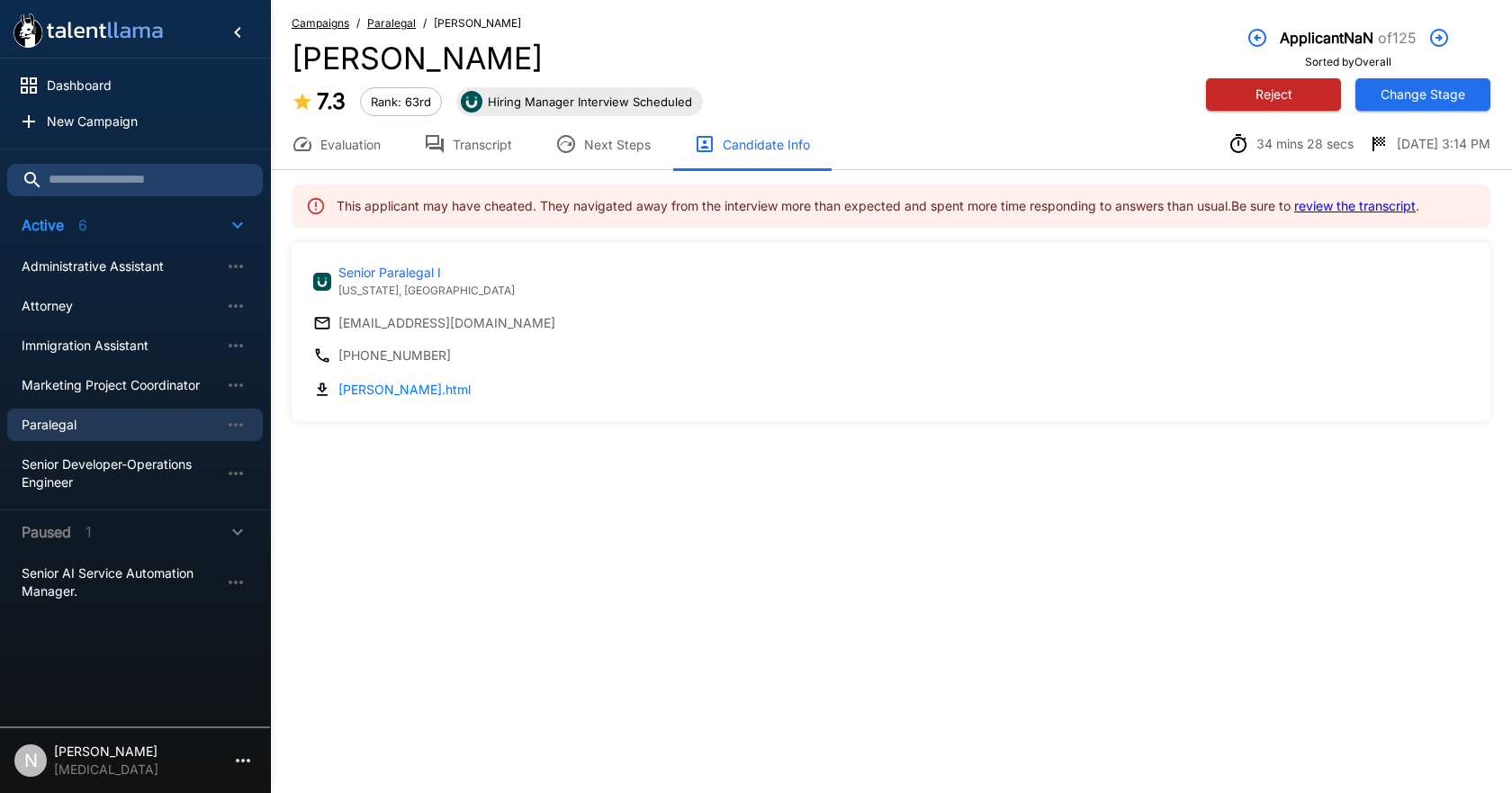 click on "Next Steps" at bounding box center [603, 144] 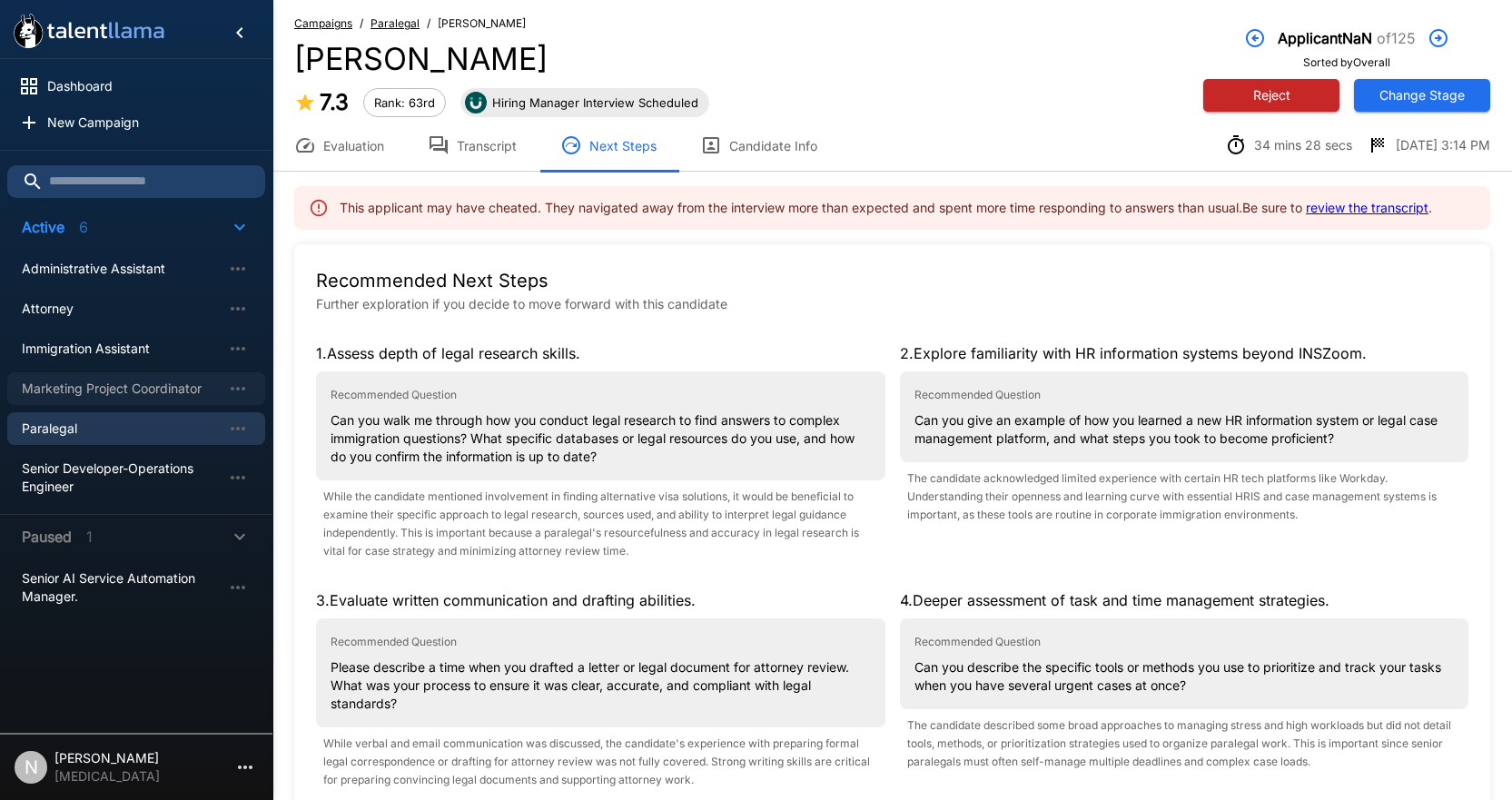 click on "Marketing Project Coordinator" at bounding box center (122, 389) 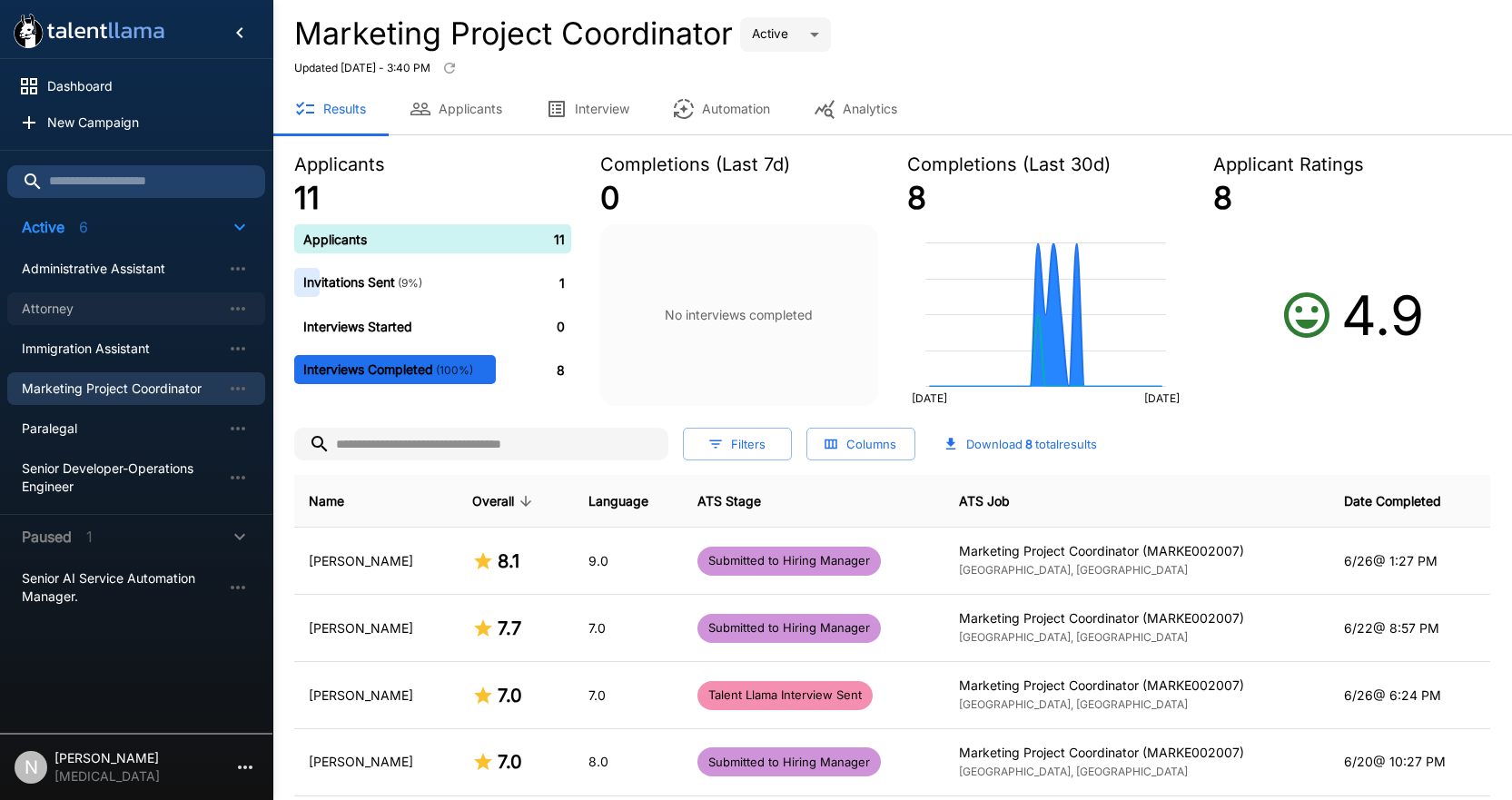 click on "Attorney" at bounding box center [122, 309] 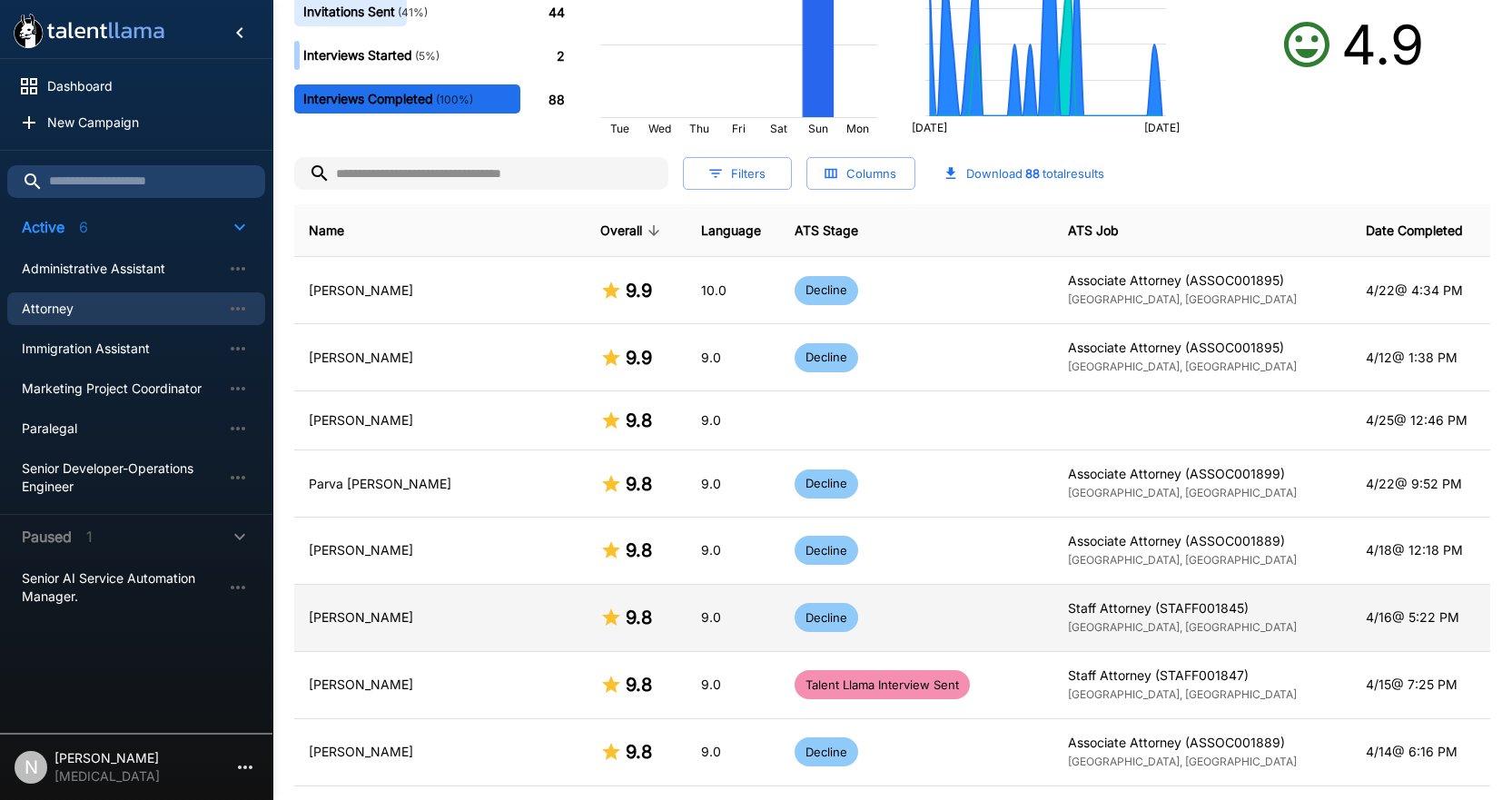scroll, scrollTop: 0, scrollLeft: 0, axis: both 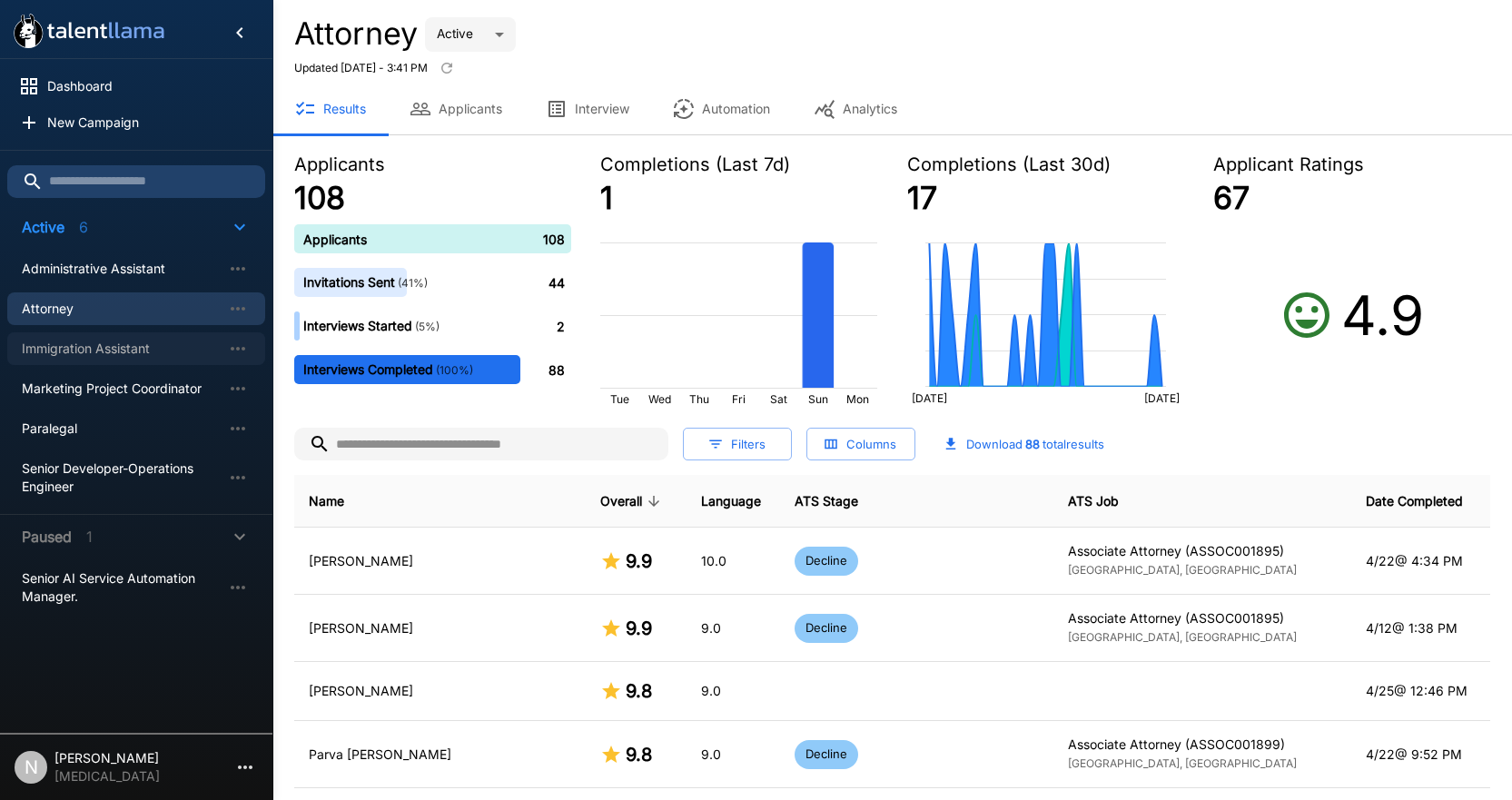 drag, startPoint x: 68, startPoint y: 339, endPoint x: 99, endPoint y: 339, distance: 31 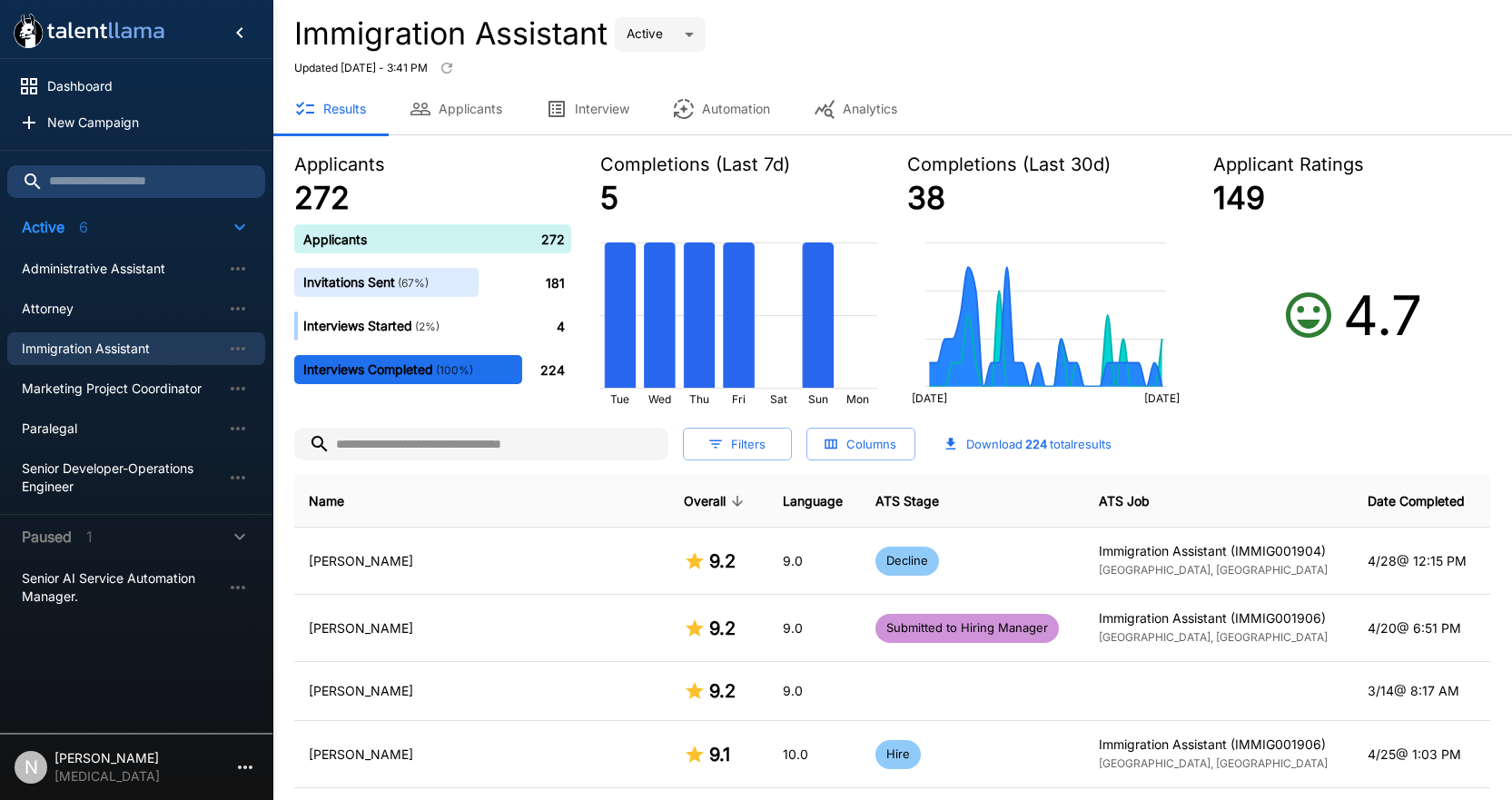 click on "5" at bounding box center [609, 197] 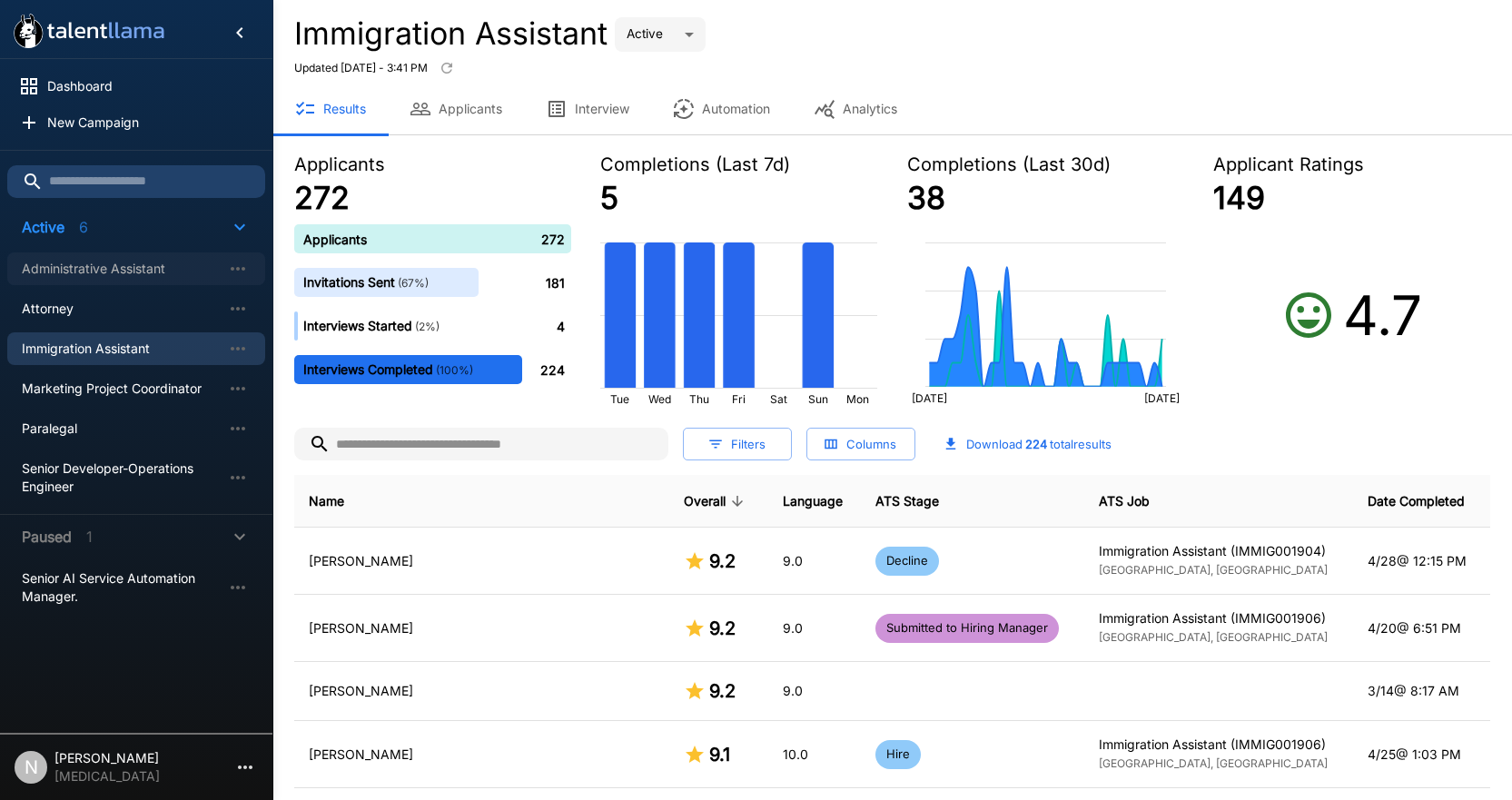 click on "Administrative Assistant" at bounding box center [122, 269] 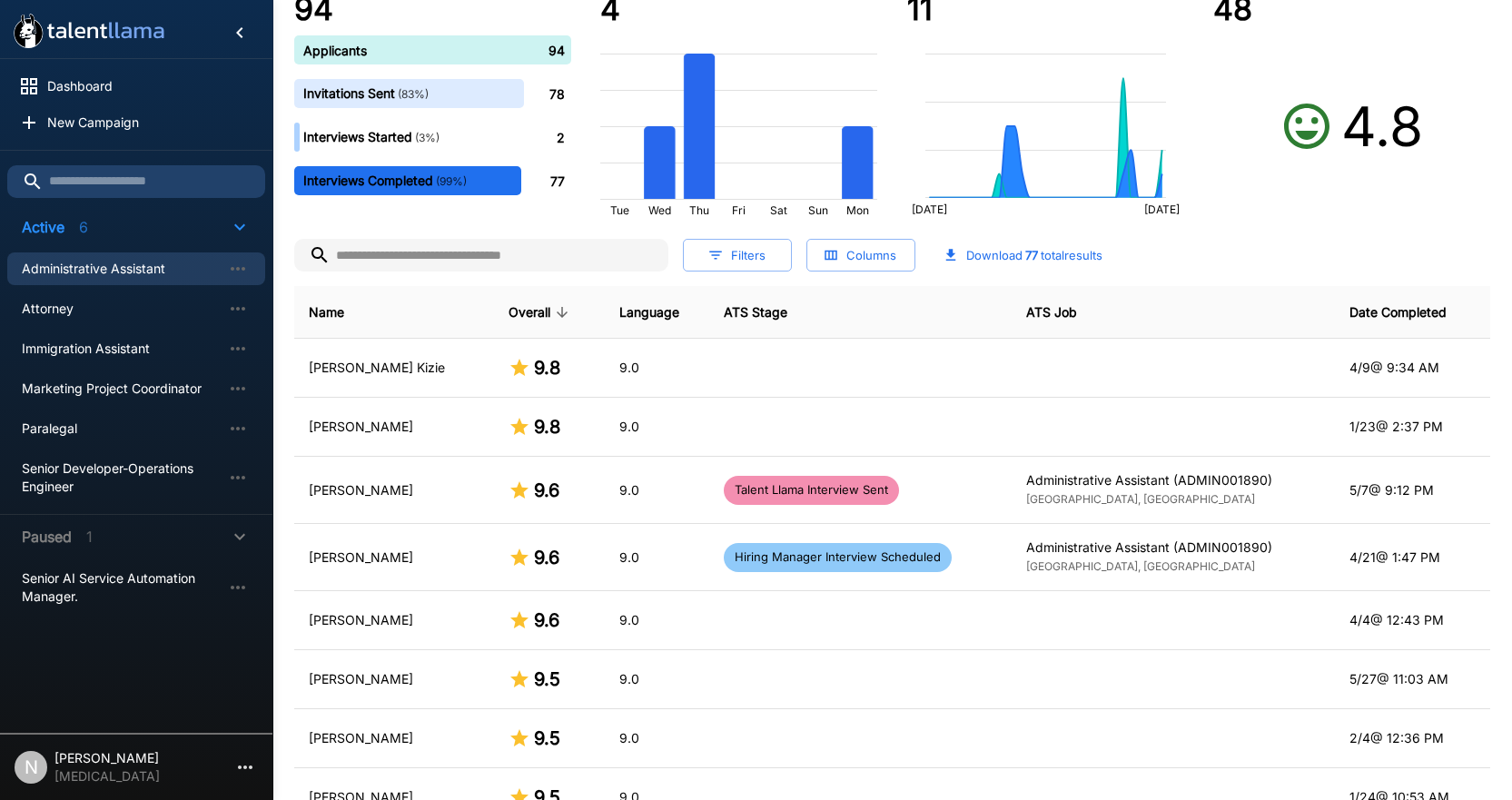 scroll, scrollTop: 0, scrollLeft: 0, axis: both 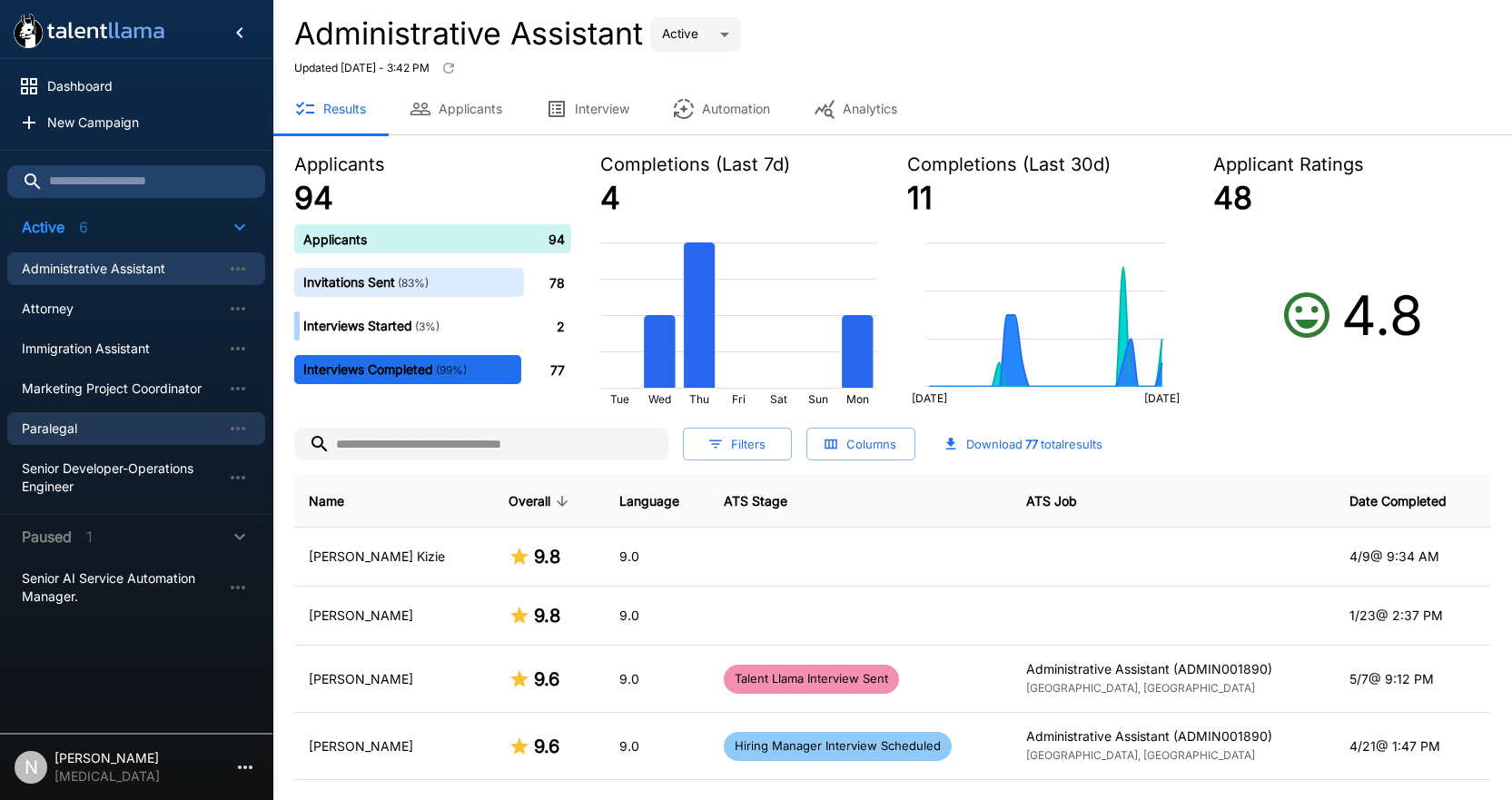 click on "Paralegal" at bounding box center [122, 429] 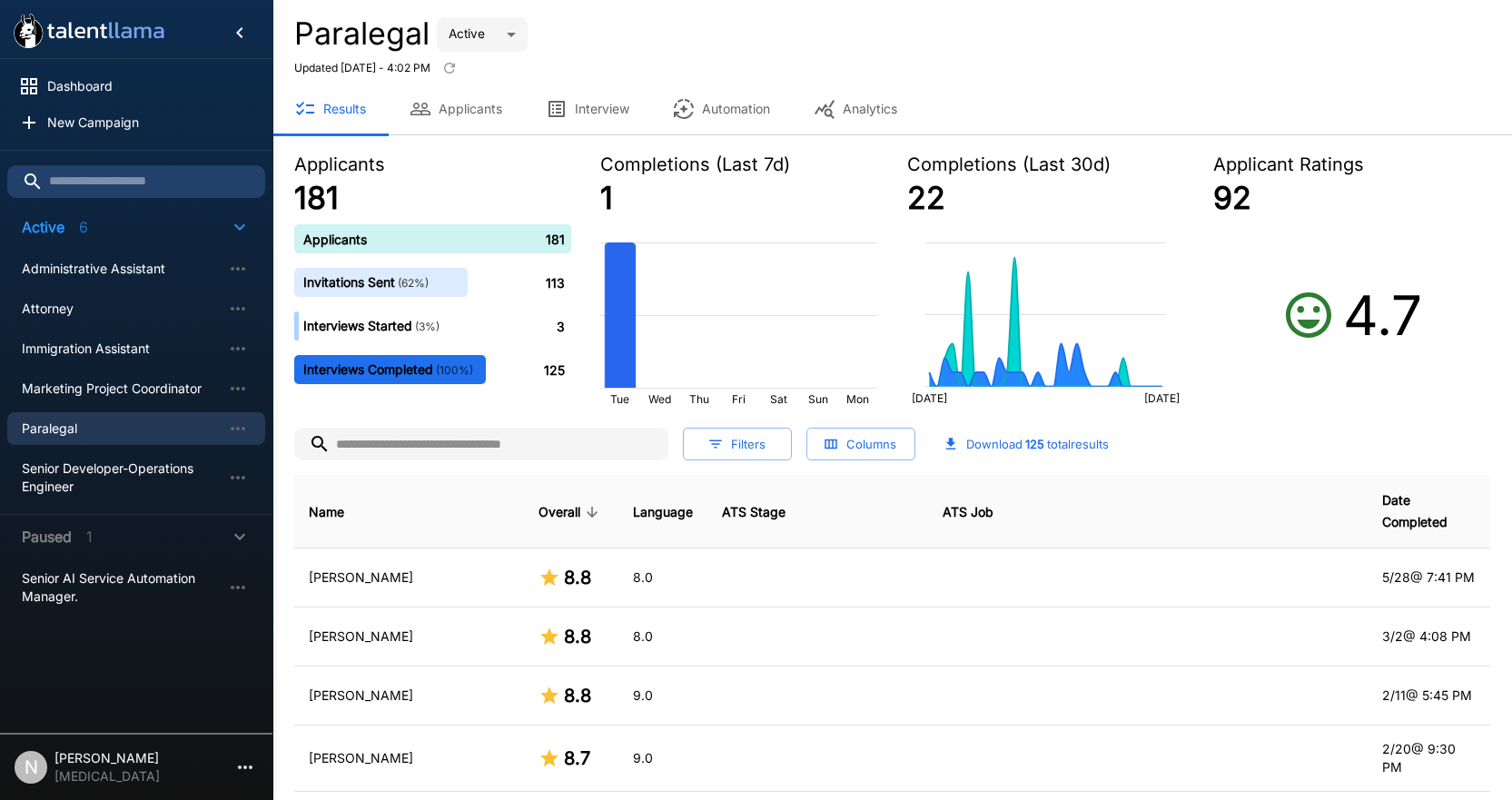 click at bounding box center (481, 444) 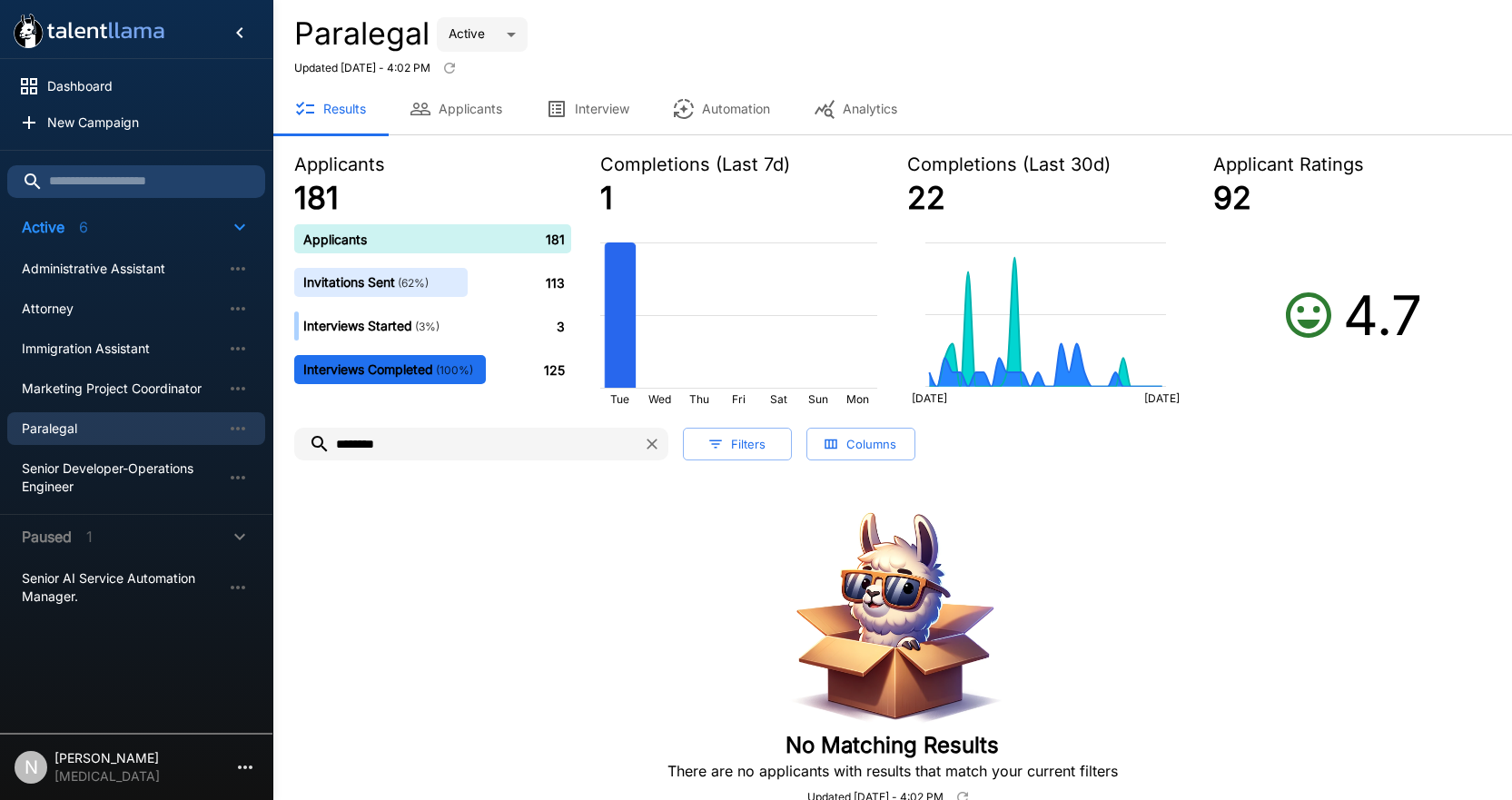 type on "********" 